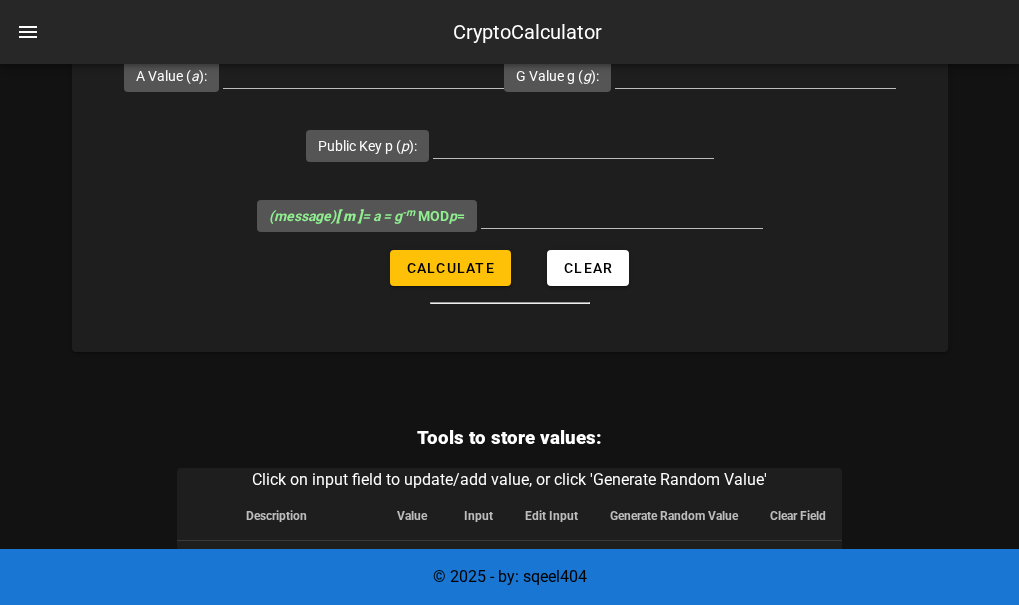 scroll, scrollTop: 5689, scrollLeft: 0, axis: vertical 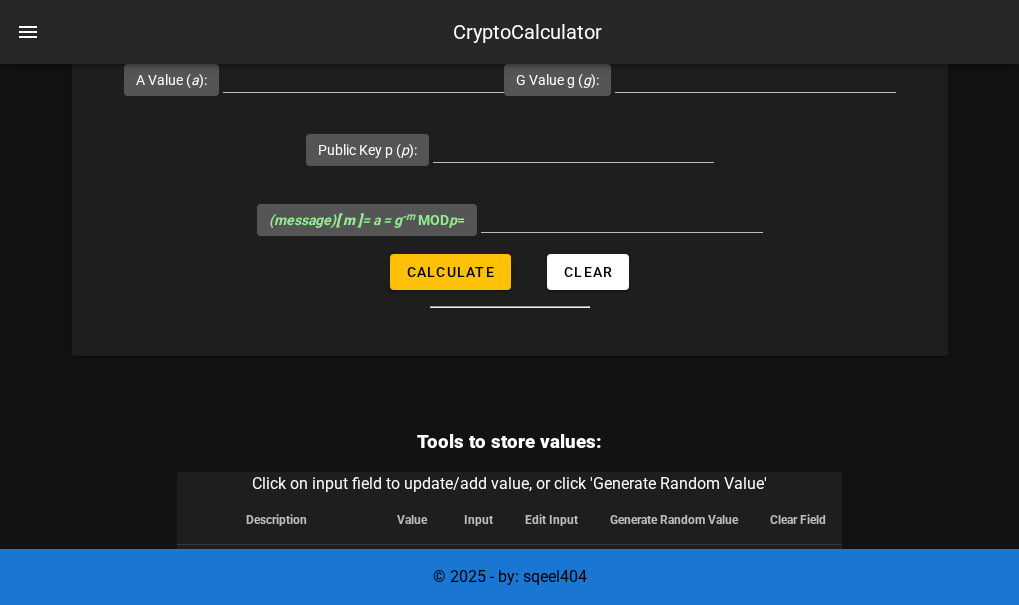 drag, startPoint x: 199, startPoint y: 214, endPoint x: 486, endPoint y: 453, distance: 373.4836 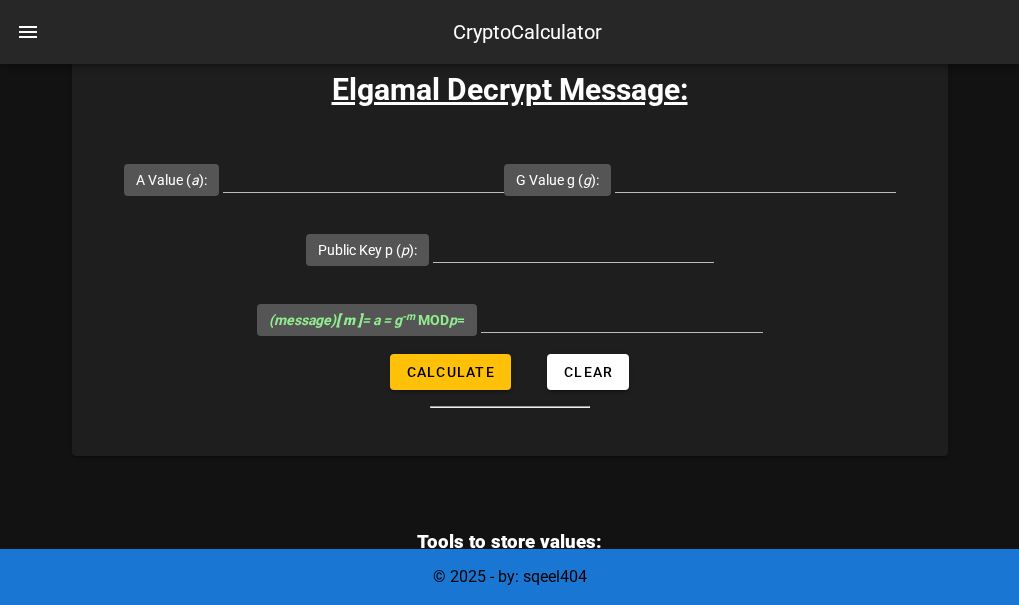 scroll, scrollTop: 5789, scrollLeft: 0, axis: vertical 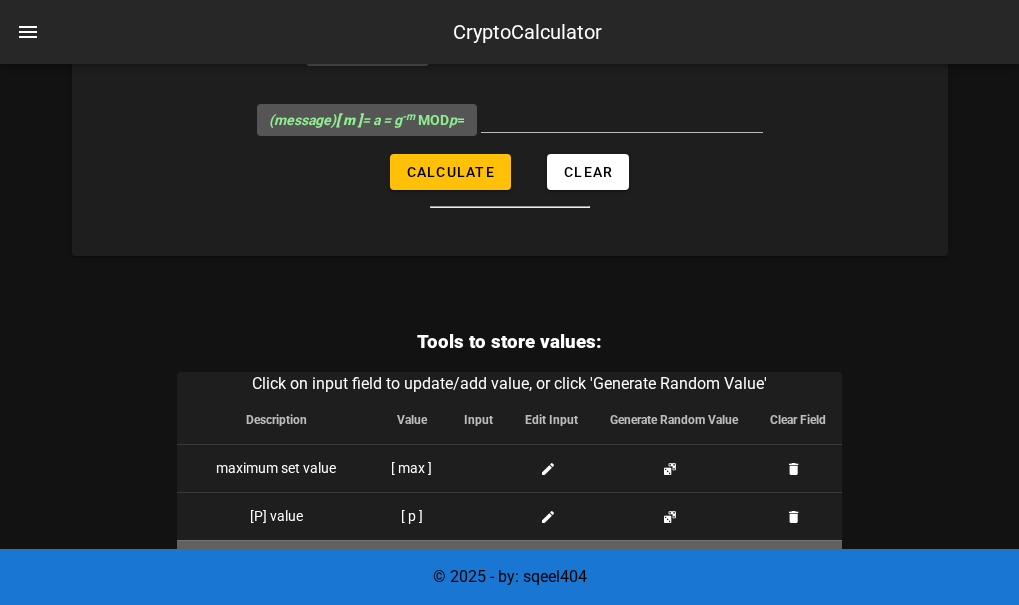 click at bounding box center (478, 564) 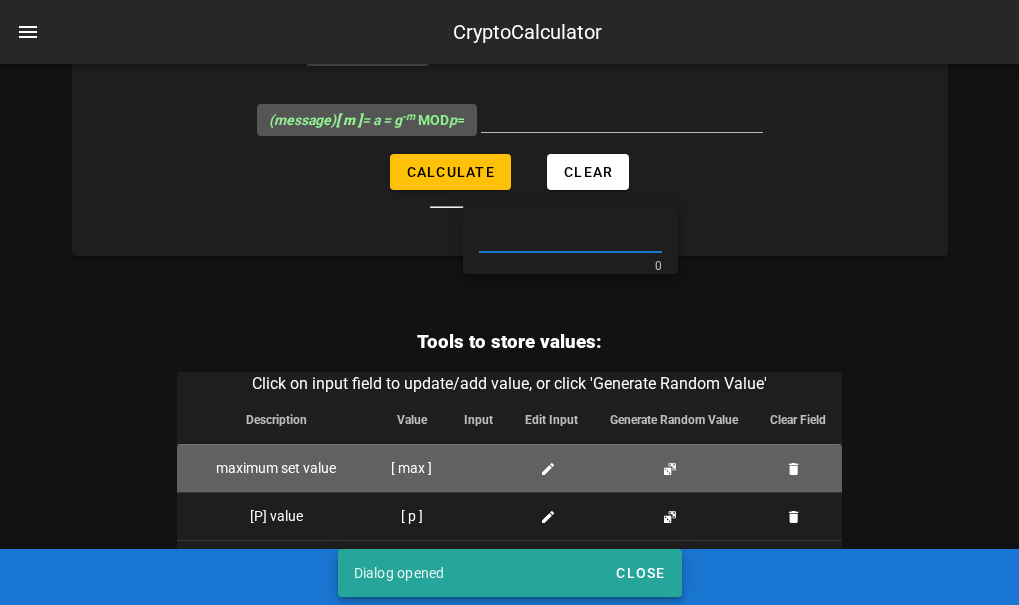 click at bounding box center (478, 468) 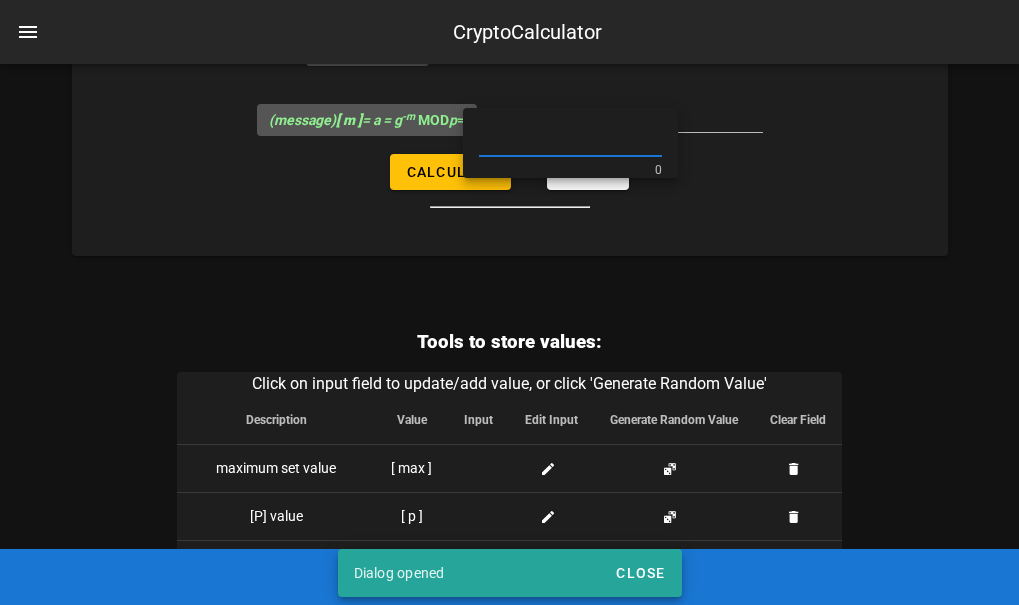 click on "Elgamal Crypto Calculator
Elgamal Encryption Calculator, some basic calculation examples on the process to encrypt and then decrypt using the elgamal cryption technique as well as an example of elgamal exponention encryption/decryption.   Encode:   Elgamal Calculate Y Value:   Public Key g (  g  ):      Private Key x (  x  ):      Public Key p (  p  ):        [ y ]  = g  x  MOD  p  =
Calculate
Clear
Elgamal Calculate K Value:   Public Key y (  y  ):      Random Number r (  r  ):      Public Key p (  p  ):        [ k ]  = y  r  MOD  p  =
Calculate
Clear
Elgamal Calculate C1 Value:   Public Key g (  g  ):      Random Number r (  r  ):      Public Key p (  p  ):        [ C1 ]  = g  r  MOD  p  =
Calculate
Clear
Elgamal Calculate C2 Value:   Message to Encrypt m (  m  ):      K Value k (  k  ):      Public Key p (  p  ):        [ C2 ]  = g * k  MOD  p  =
Calculate" at bounding box center [510, -2363] 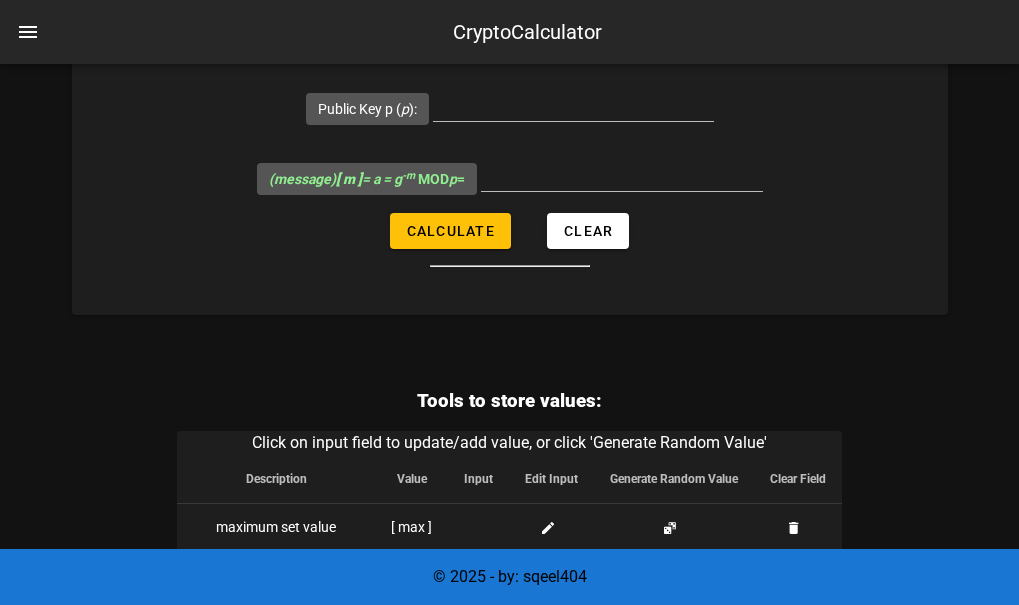 scroll, scrollTop: 5689, scrollLeft: 0, axis: vertical 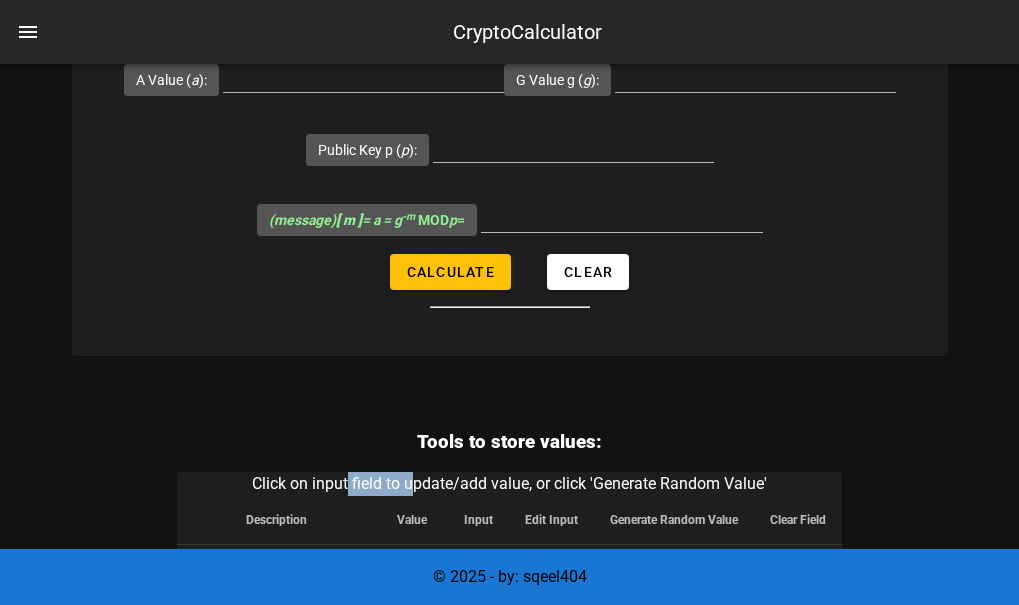 drag, startPoint x: 348, startPoint y: 132, endPoint x: 413, endPoint y: 129, distance: 65.06919 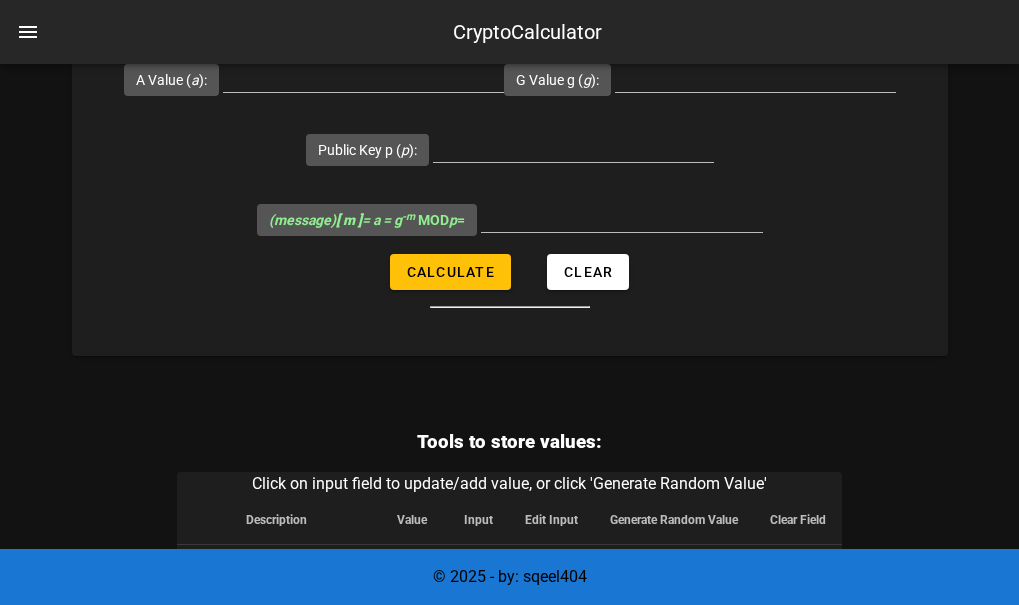 click on "Tools to store values:" at bounding box center (509, 442) 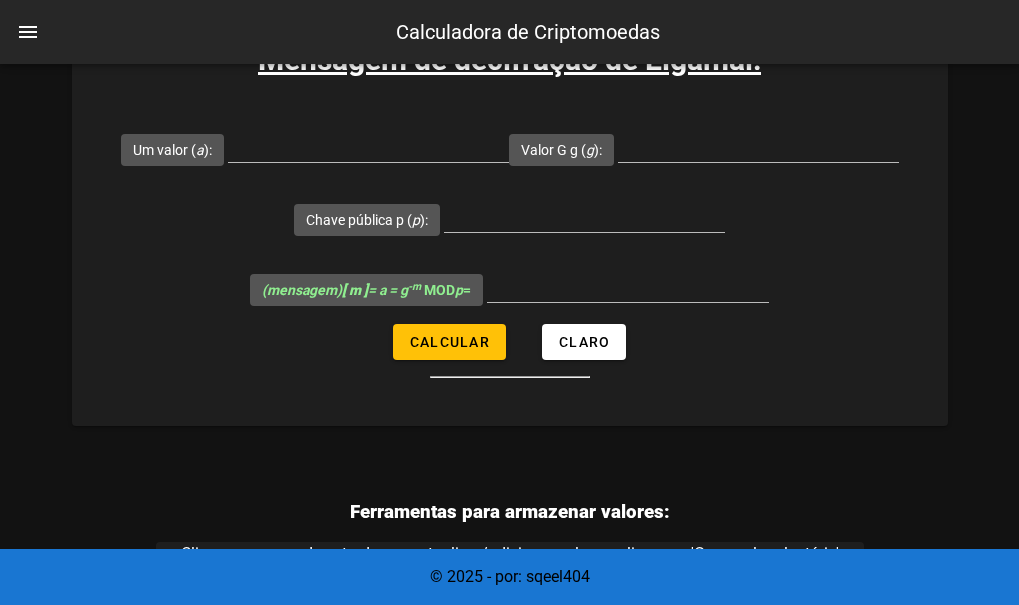 scroll, scrollTop: 6063, scrollLeft: 0, axis: vertical 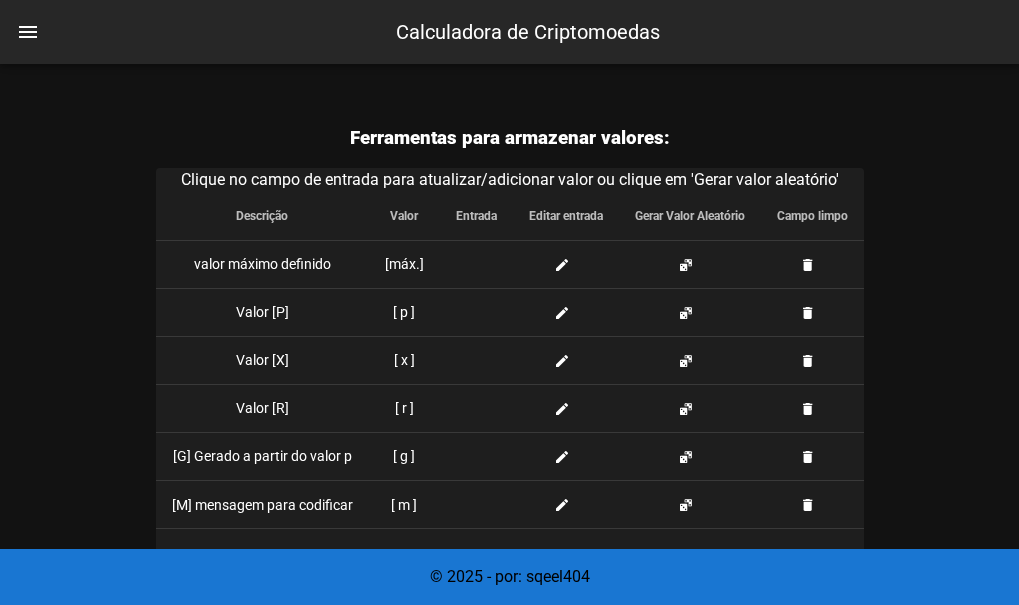 click on "Calculadora de Criptomoedas Elgamal
Calculadora de criptografia Elgamal, alguns exemplos básicos de cálculos sobre o processo de criptografia e descriptografia usando a técnica de criptografia Elgamal, bem como um exemplo de criptografia/descriptografia de exponencial Elgamal.   Codificar:   Elgamal Calcular Valor Y:   Chave pública g (  g  ):     Chave privada x (  x  ):     Chave pública p (  p  ):       [ y ]  = g  x  MOD  p  =
Calcular
Claro
Elgamal Calcular Valor K:   Chave pública y (  y  ):     Número aleatório r (  r  ):     Chave pública p (  p  ):       [ k ]  = y  r  MOD  p  =
Calcular
Claro
Elgamal Calcular Valor C1:   Chave pública g (  g  ):     Número aleatório r (  r  ):     Chave pública p (  p  ):       [ C1 ]  = g  r  MOD  p  =
Calcular
Claro
Elgamal Calcular Valor C2:   Mensagem para criptografar m (  m  ):     Valor K k (  k  ):     p  ):        MOD" at bounding box center [510, -2602] 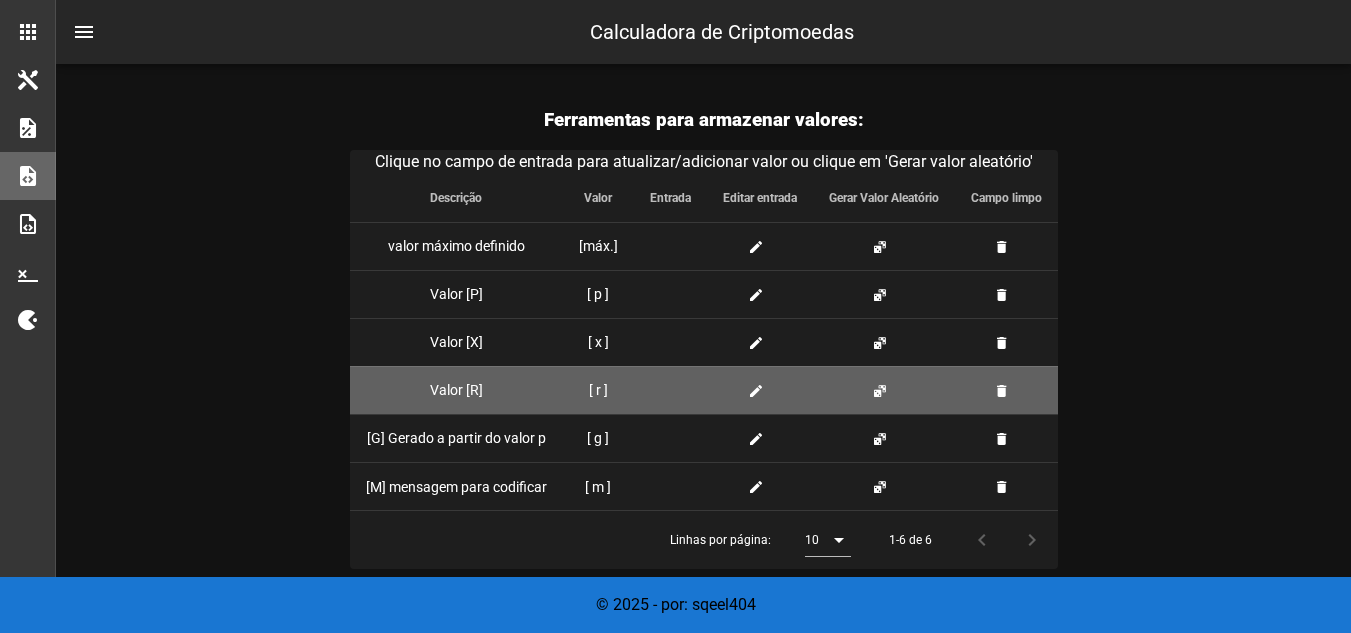 scroll, scrollTop: 5061, scrollLeft: 0, axis: vertical 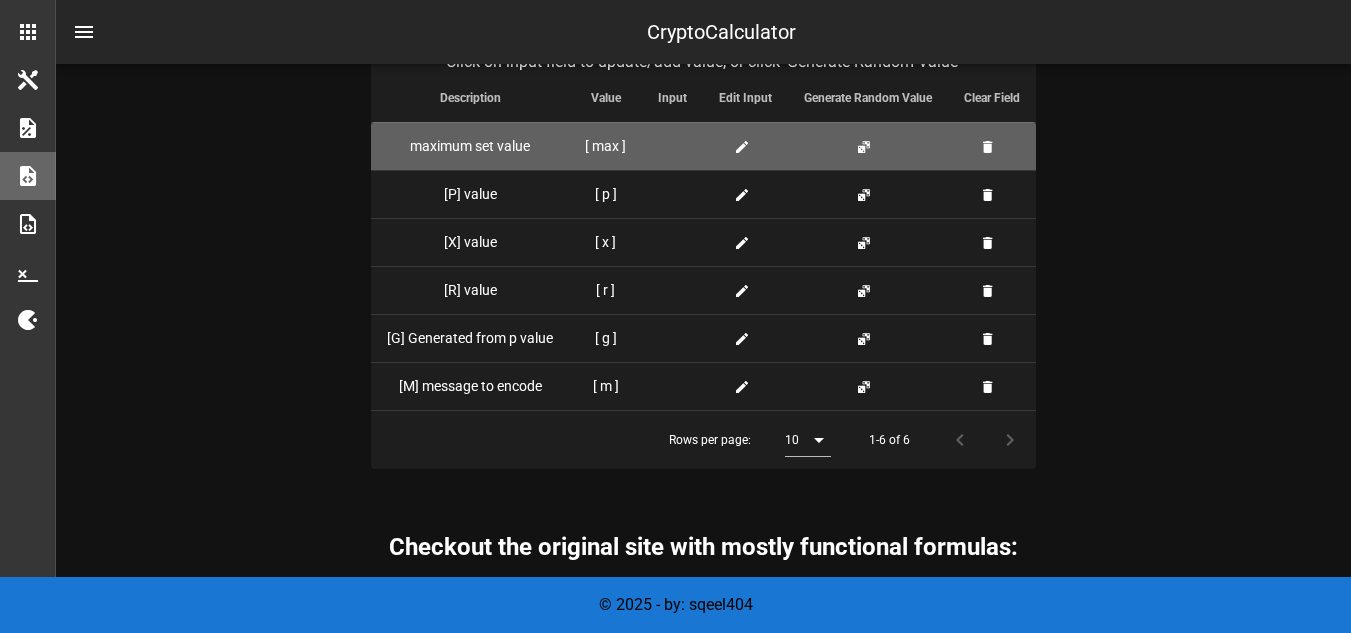 click at bounding box center (742, 147) 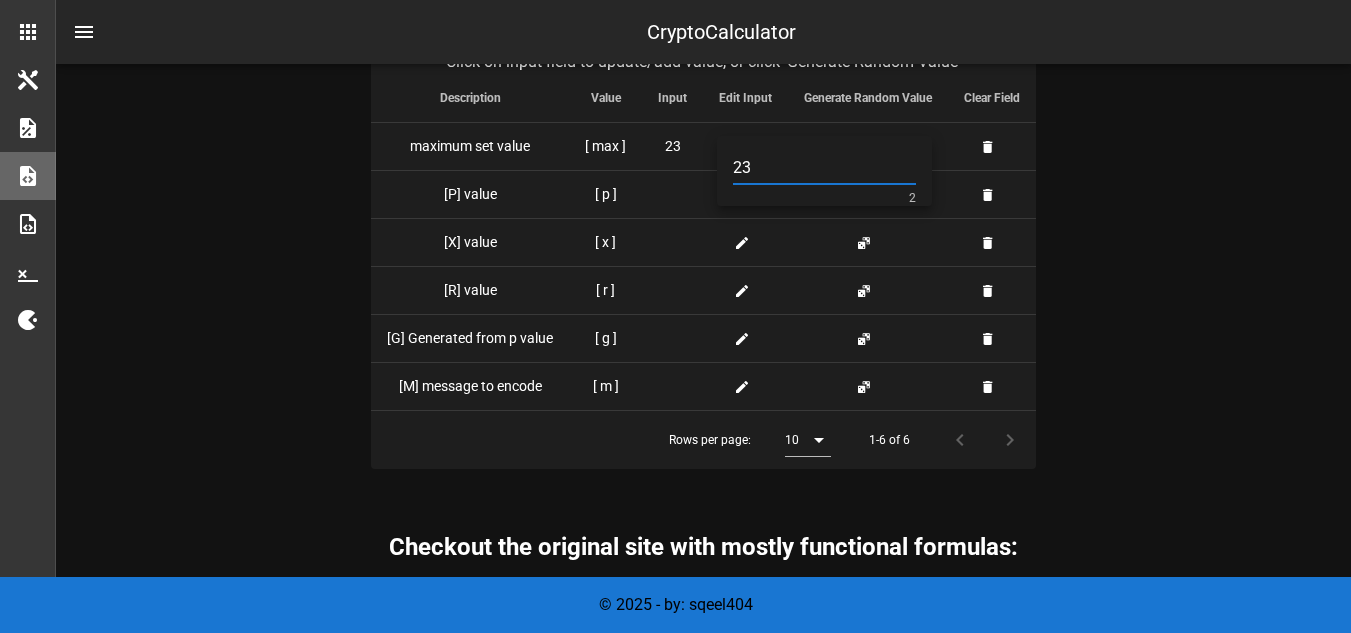 type on "2" 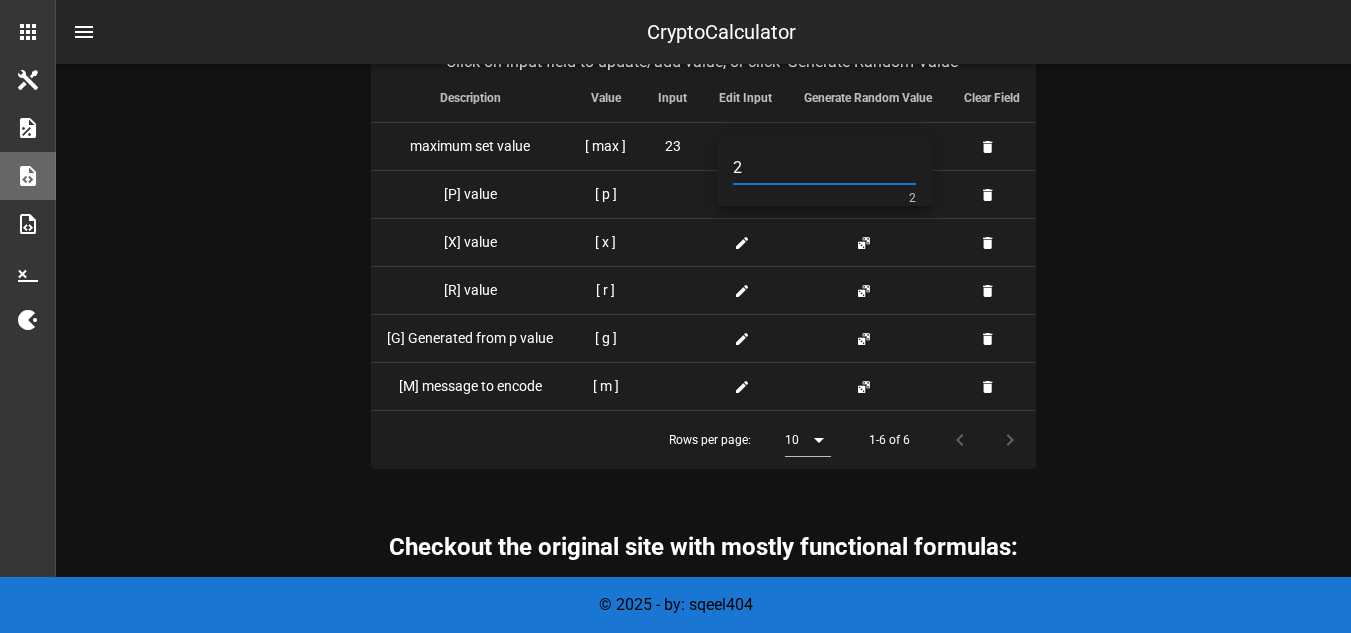 type 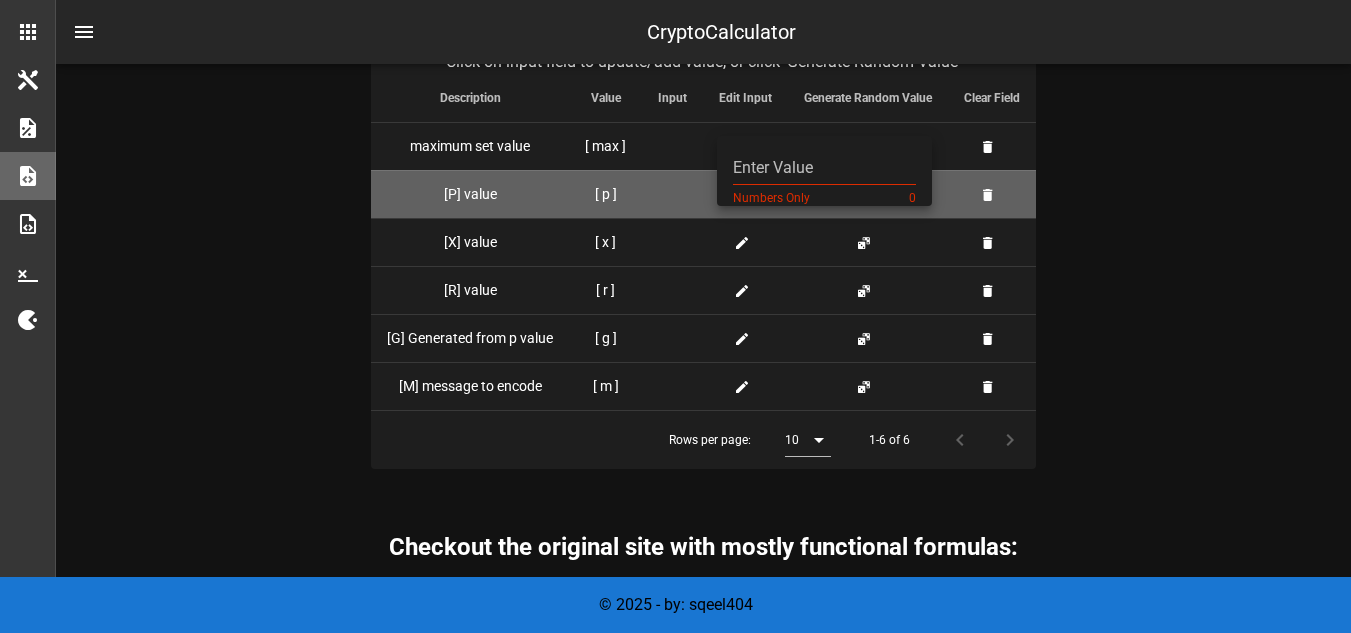 click at bounding box center (672, 194) 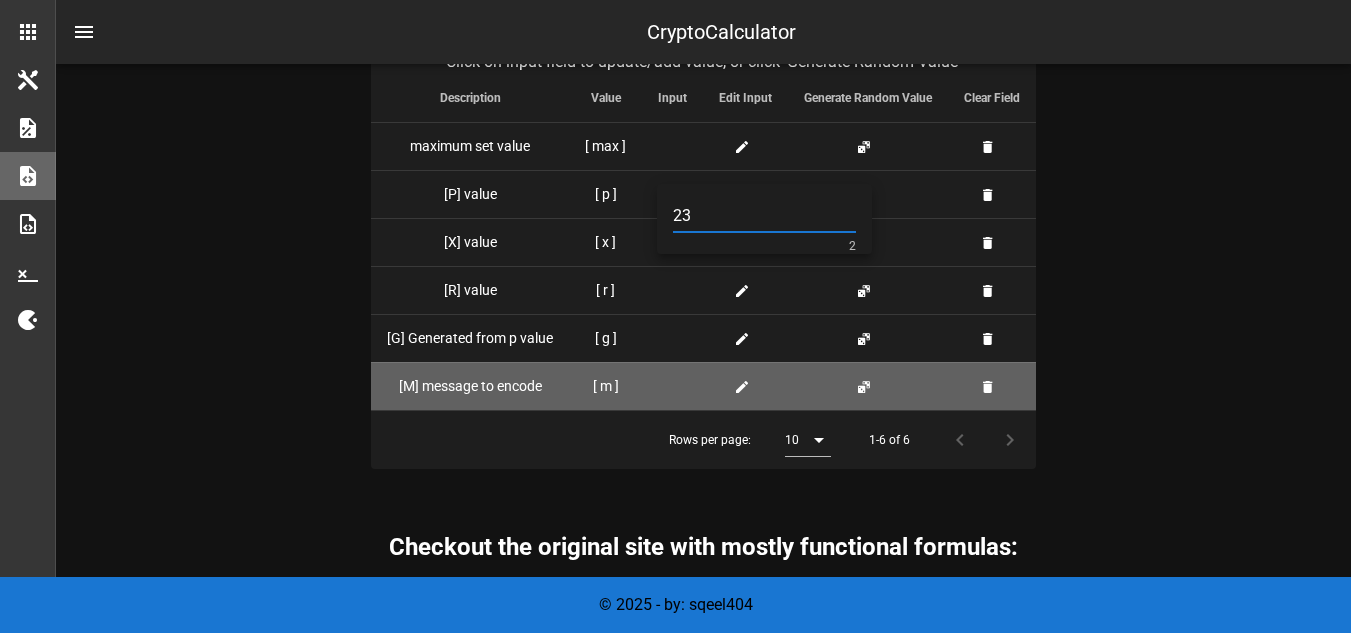 type on "23" 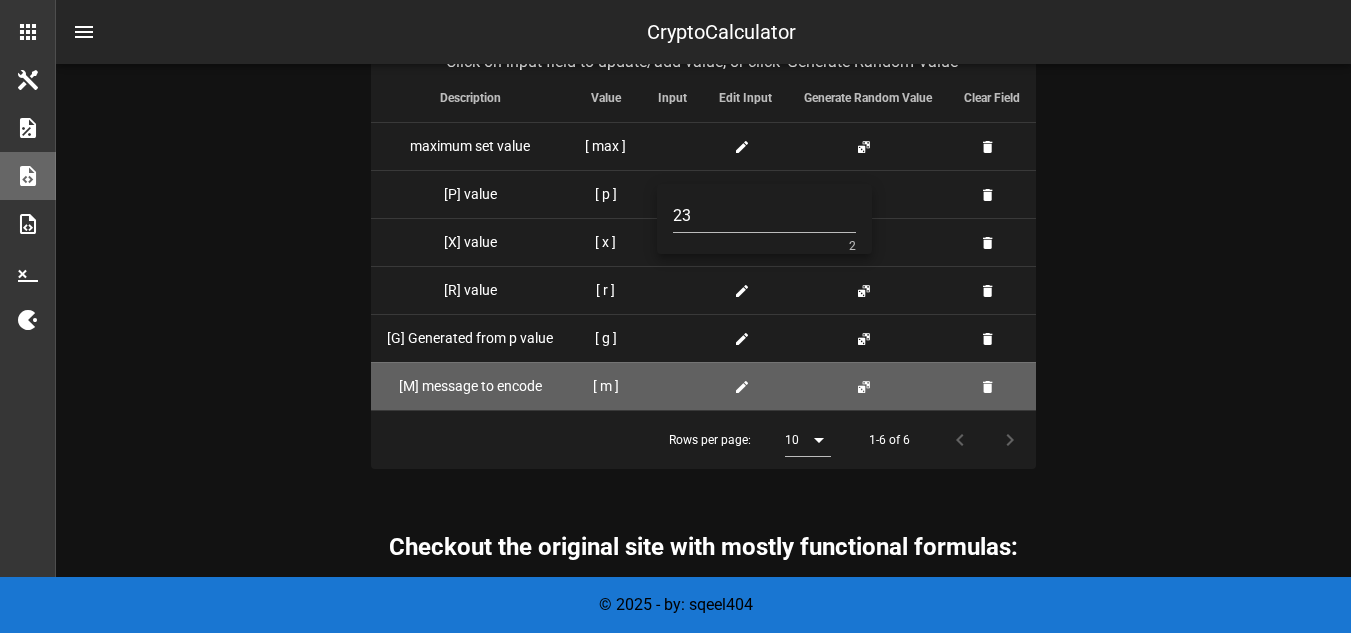 click at bounding box center (672, 386) 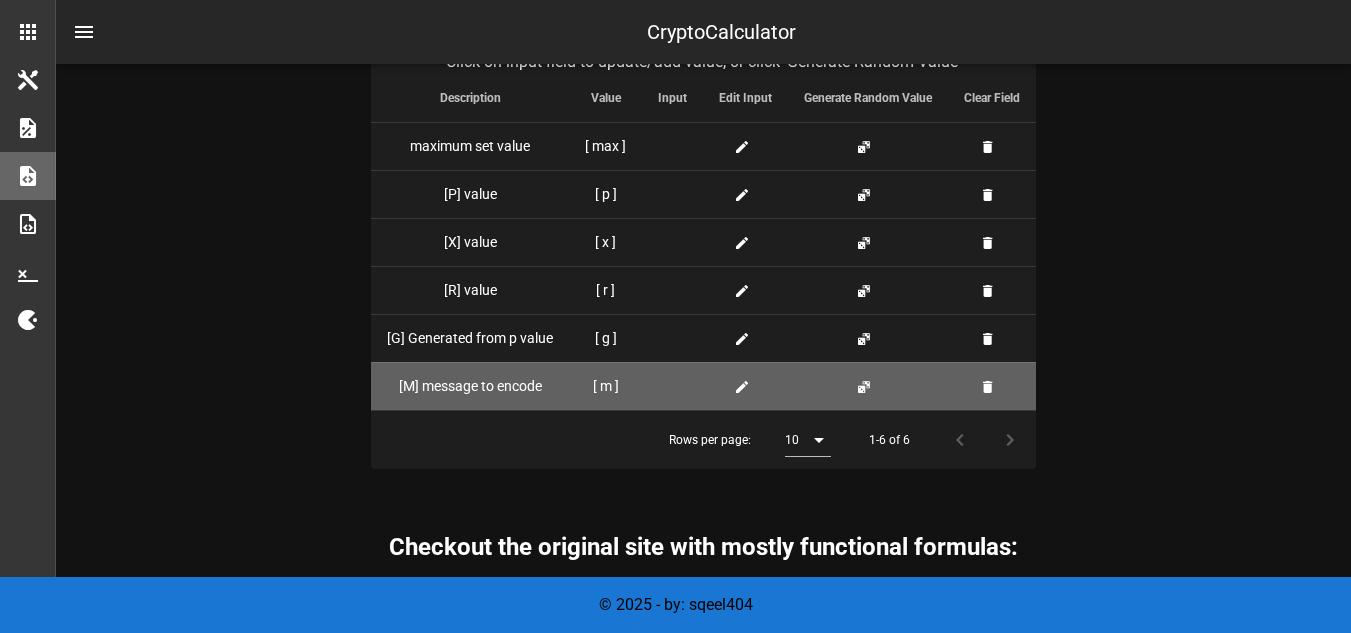 click at bounding box center (672, 386) 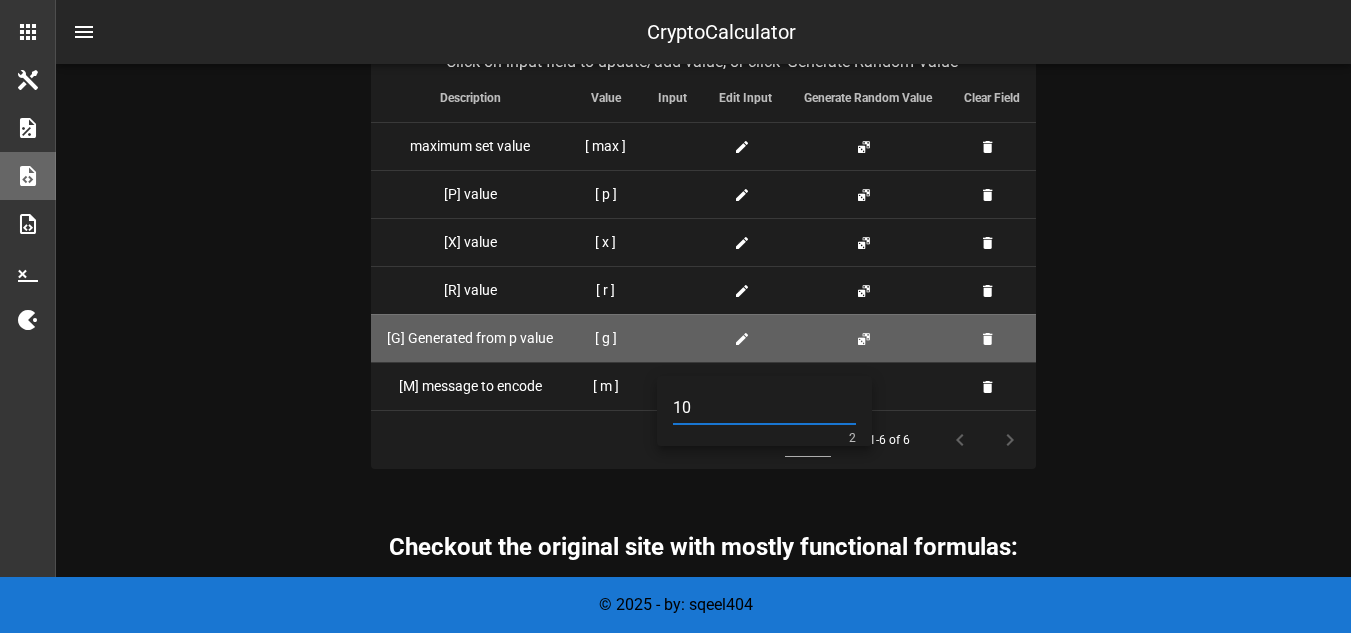 type on "10" 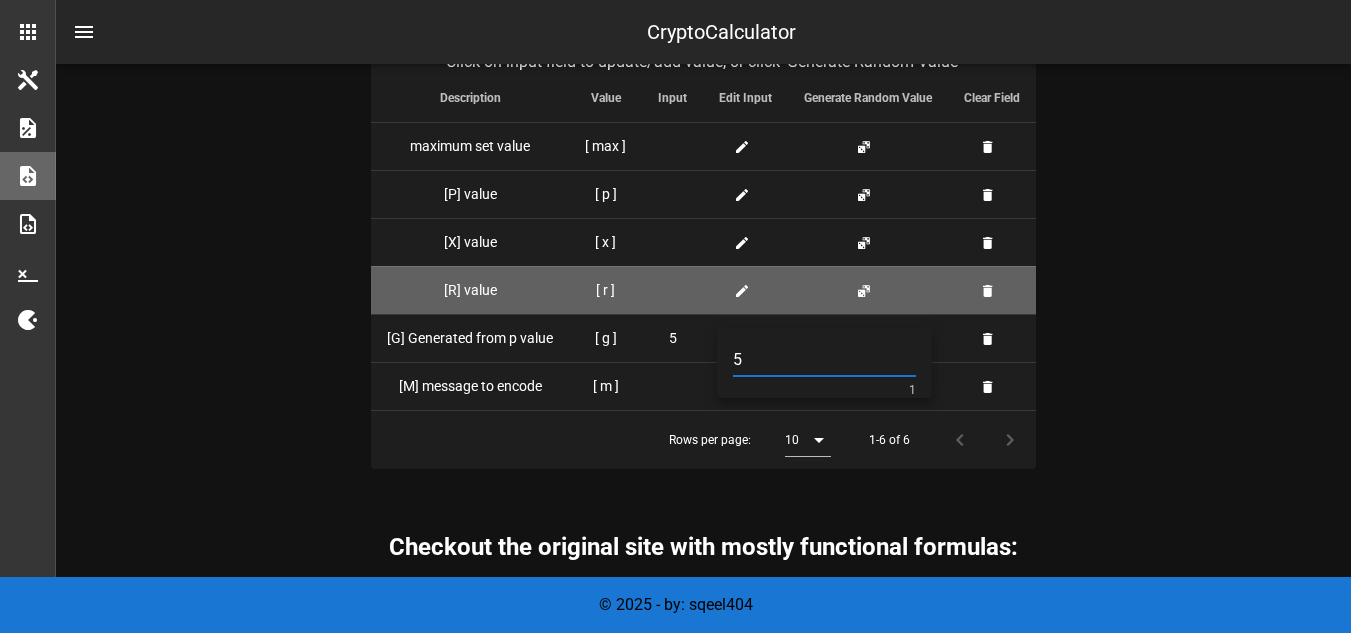 type on "5" 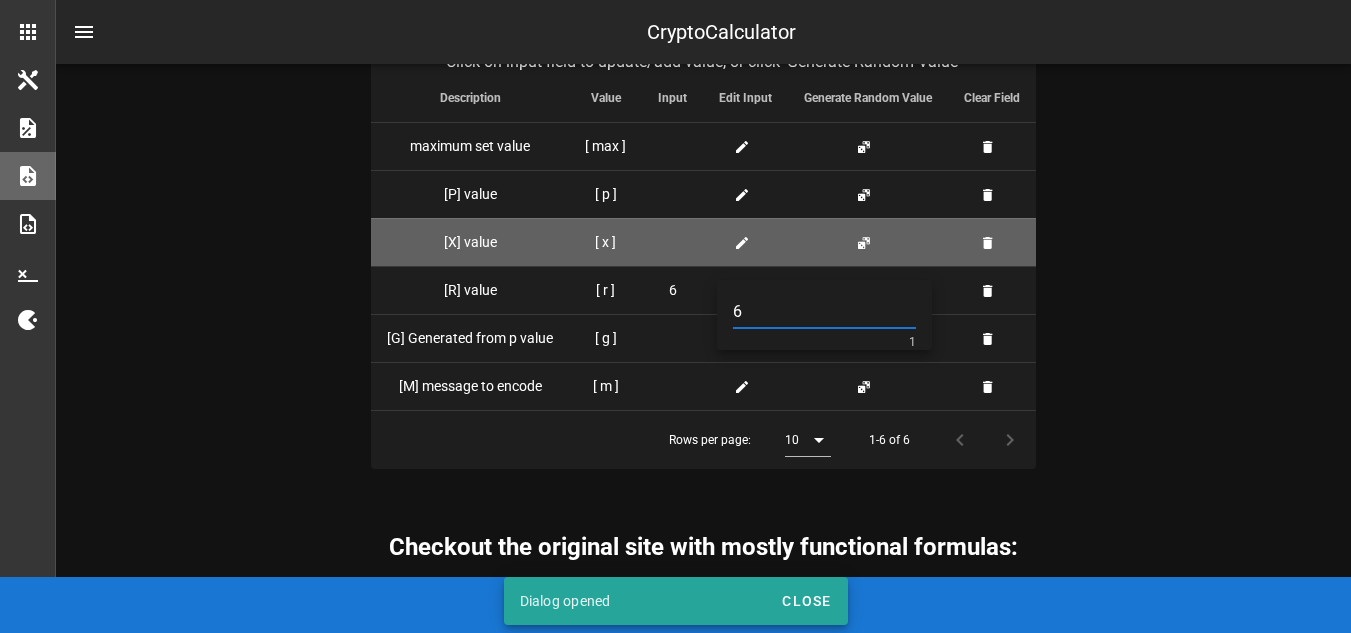 type on "6" 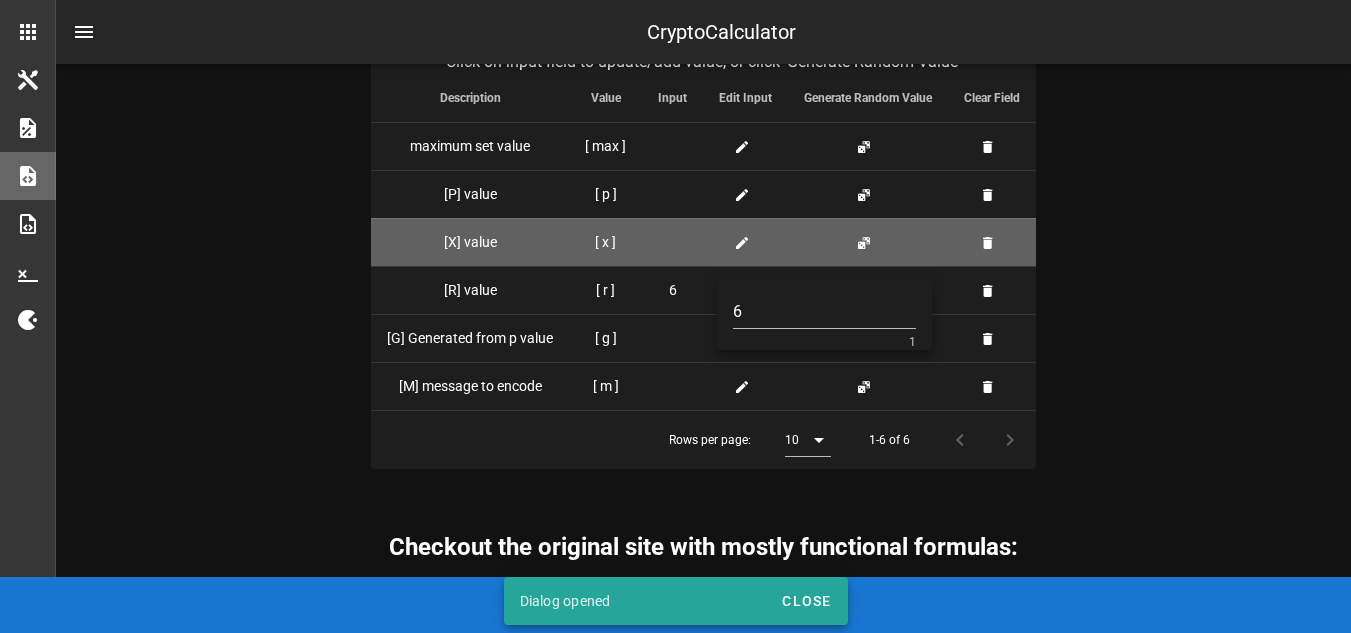 click at bounding box center [746, 242] 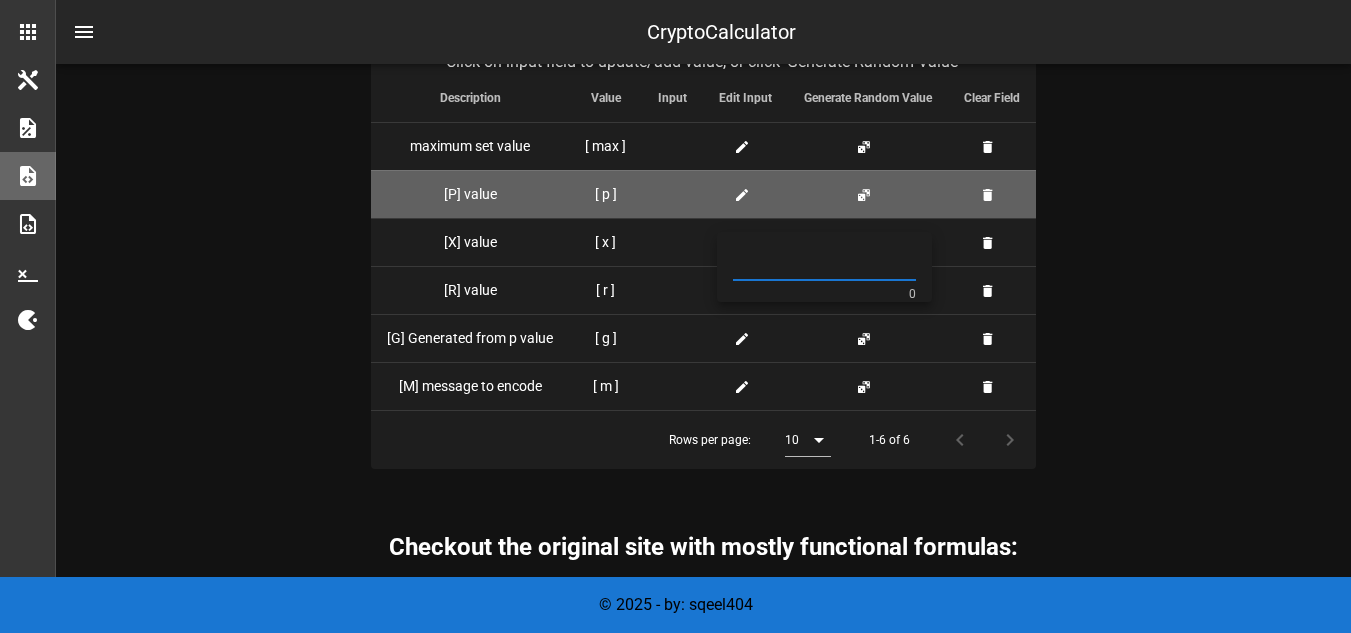 click at bounding box center (746, 194) 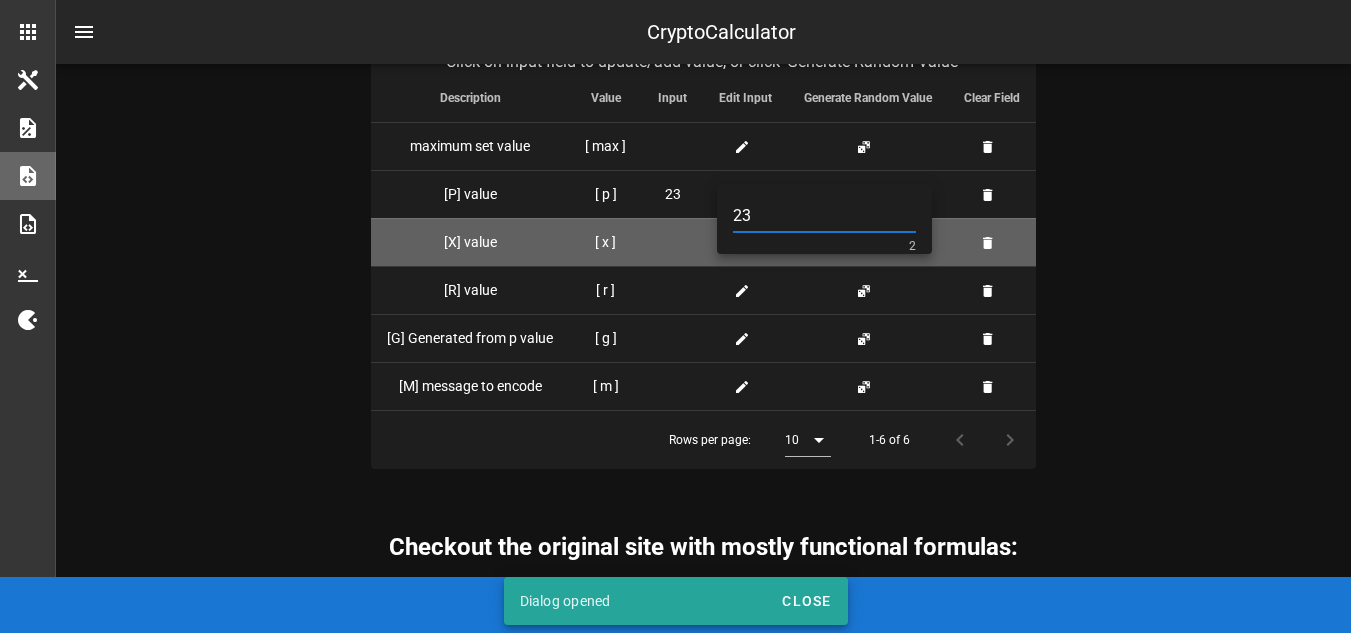 type on "23" 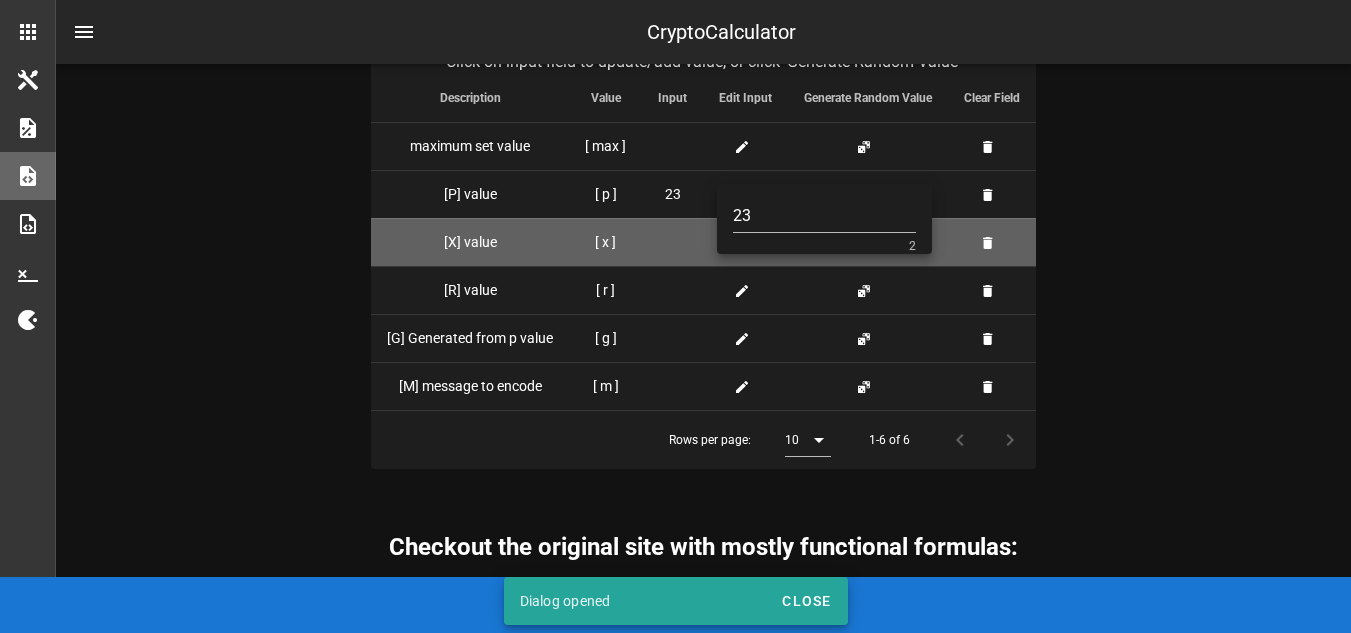 click at bounding box center (672, 242) 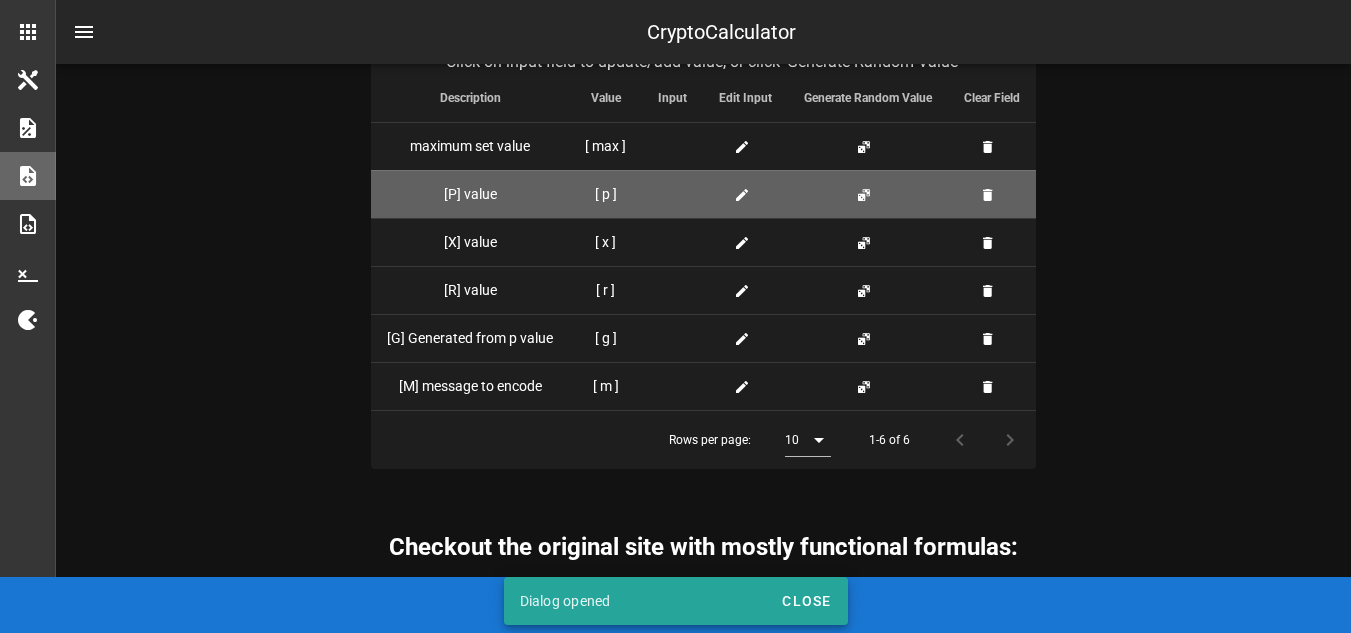 click at bounding box center (745, 194) 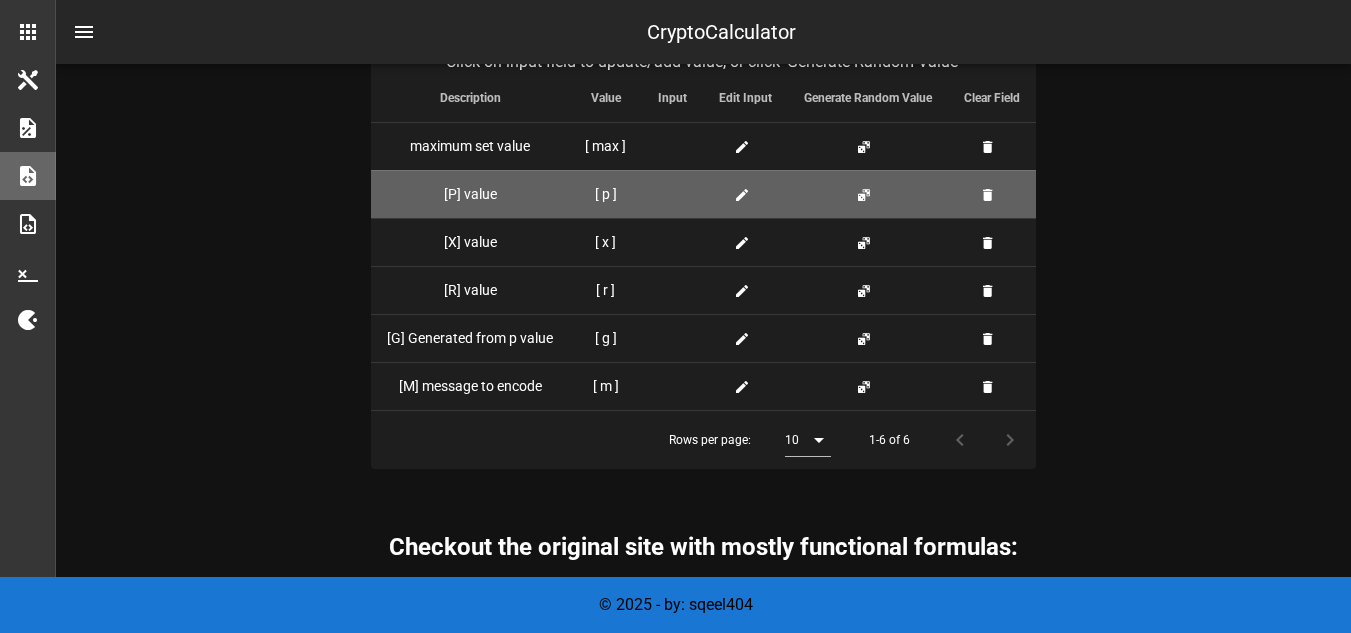 click at bounding box center [742, 195] 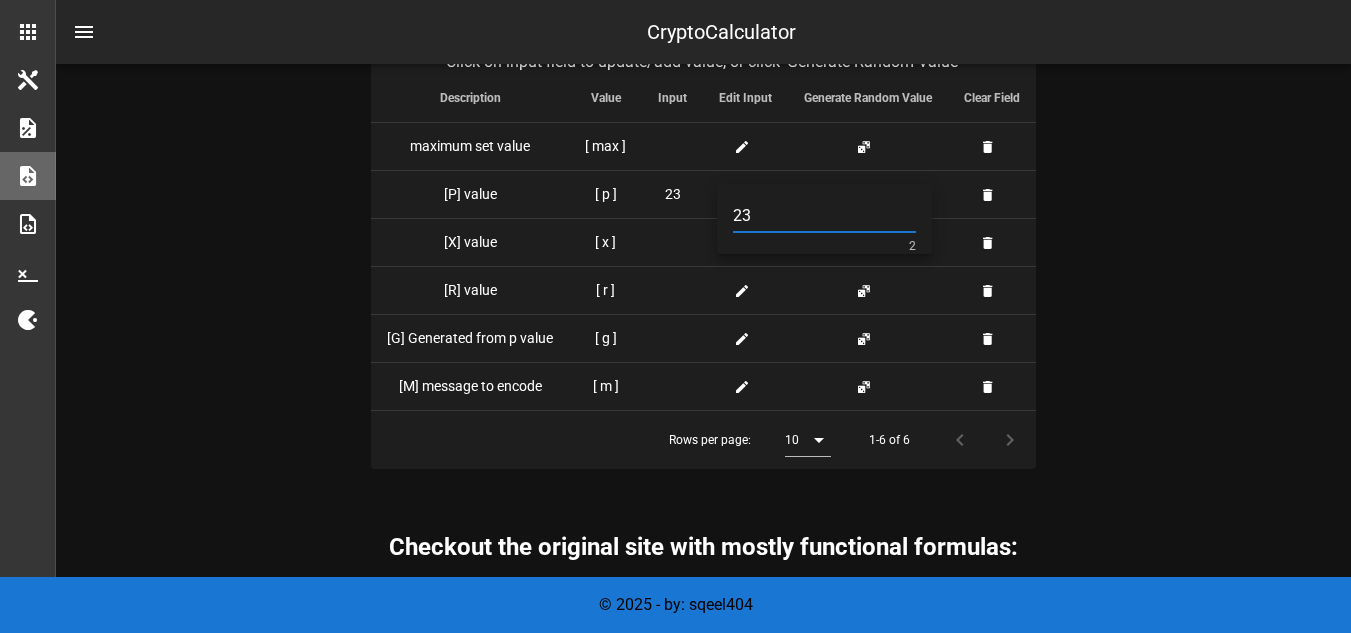 type on "23" 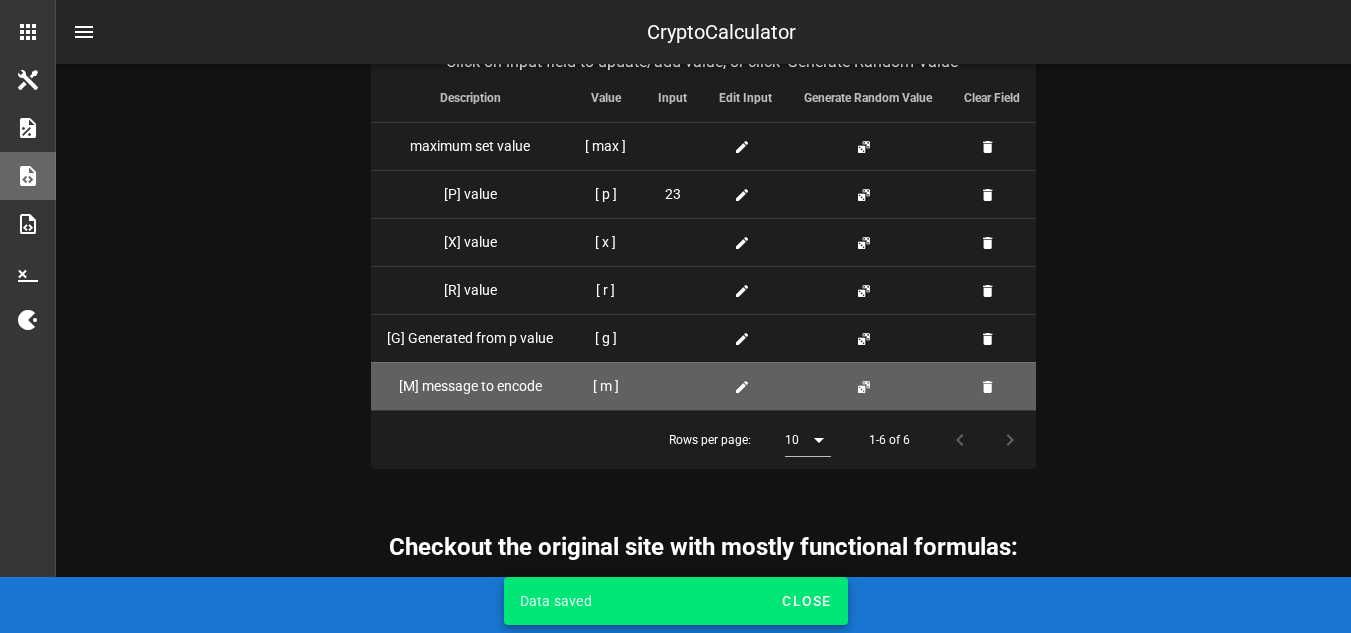click on "[ m ]" at bounding box center [605, 386] 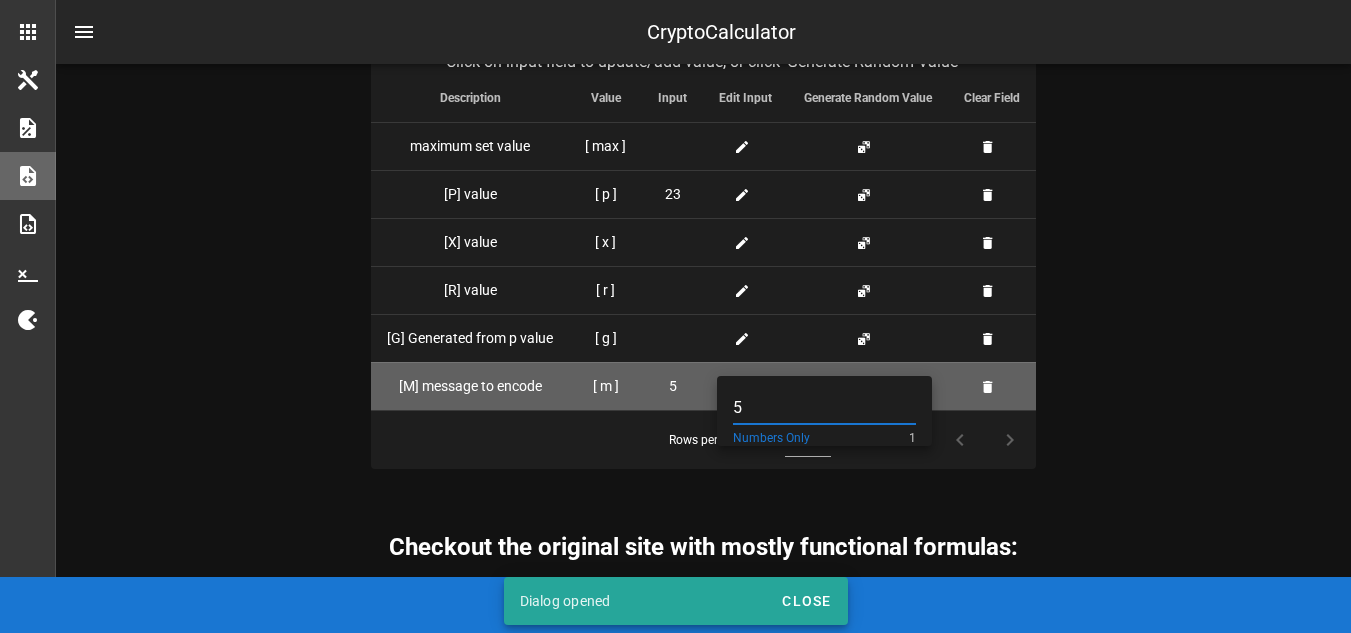 type on "5" 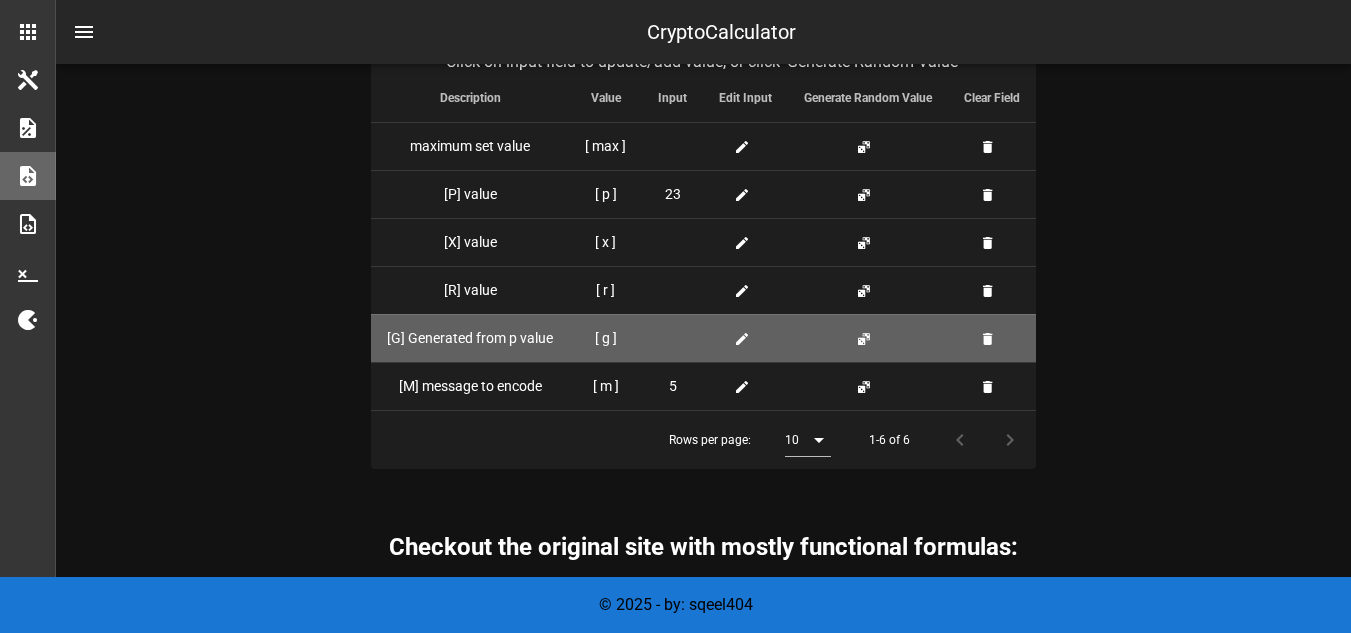 click at bounding box center (742, 339) 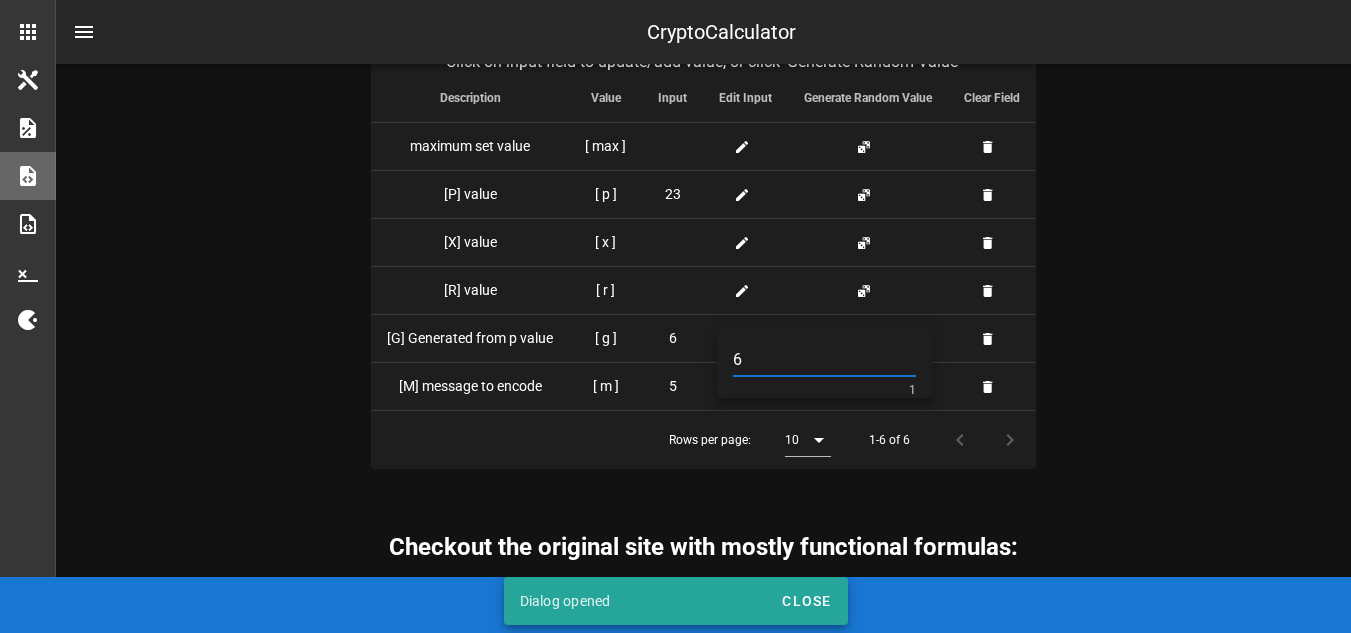 type on "6" 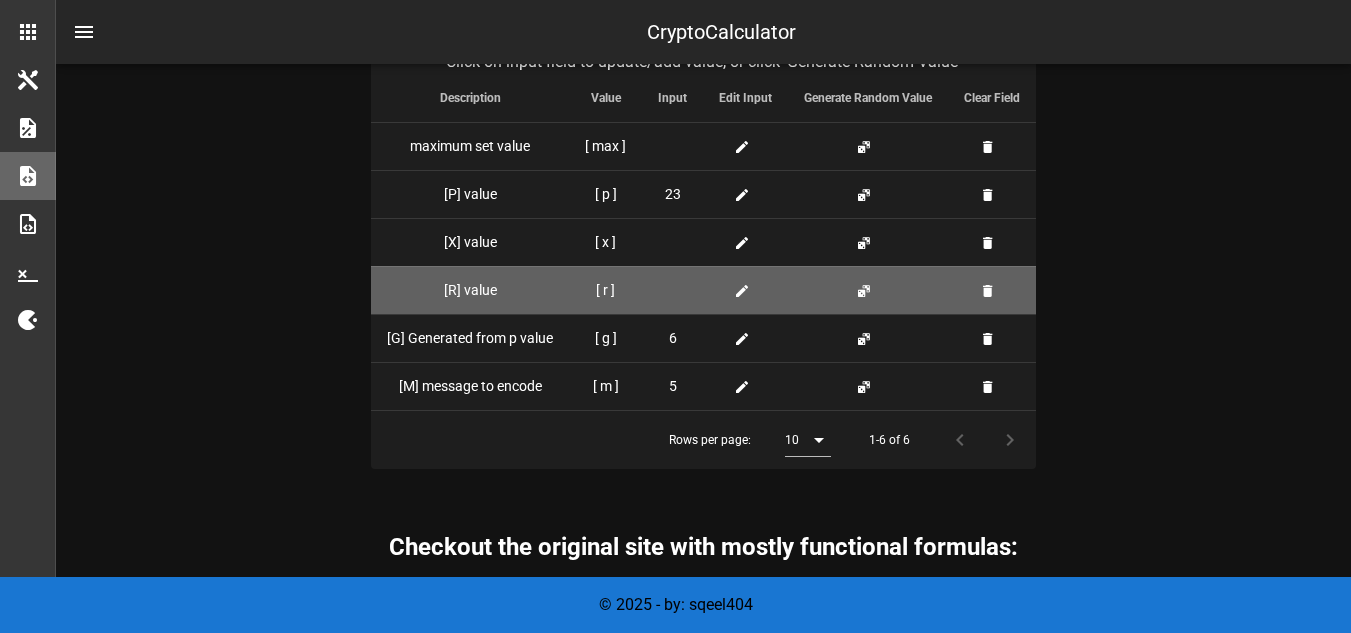 click at bounding box center (742, 291) 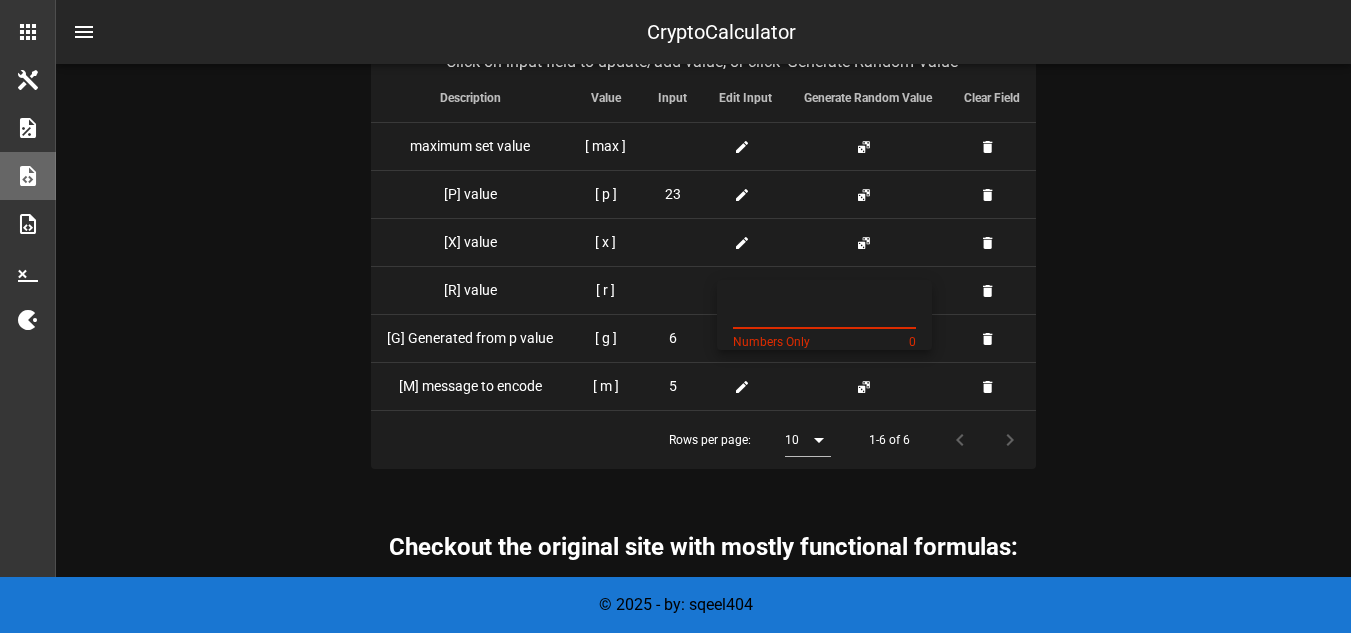 click at bounding box center (824, 312) 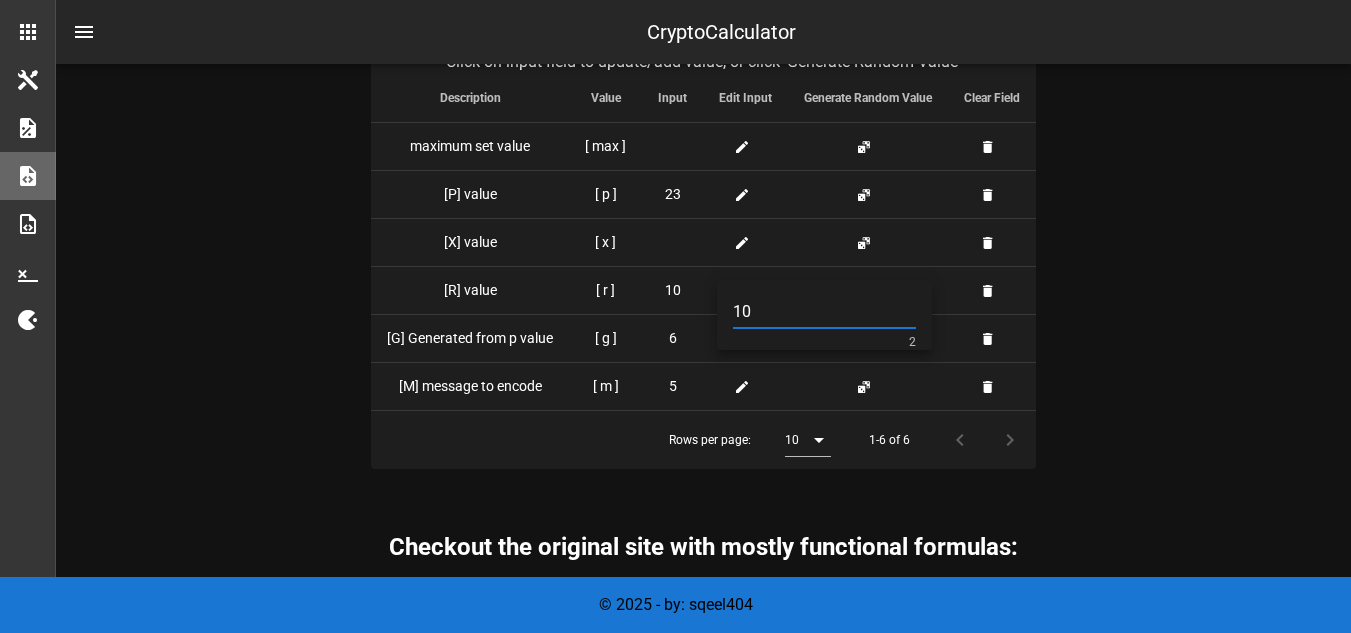 type on "10" 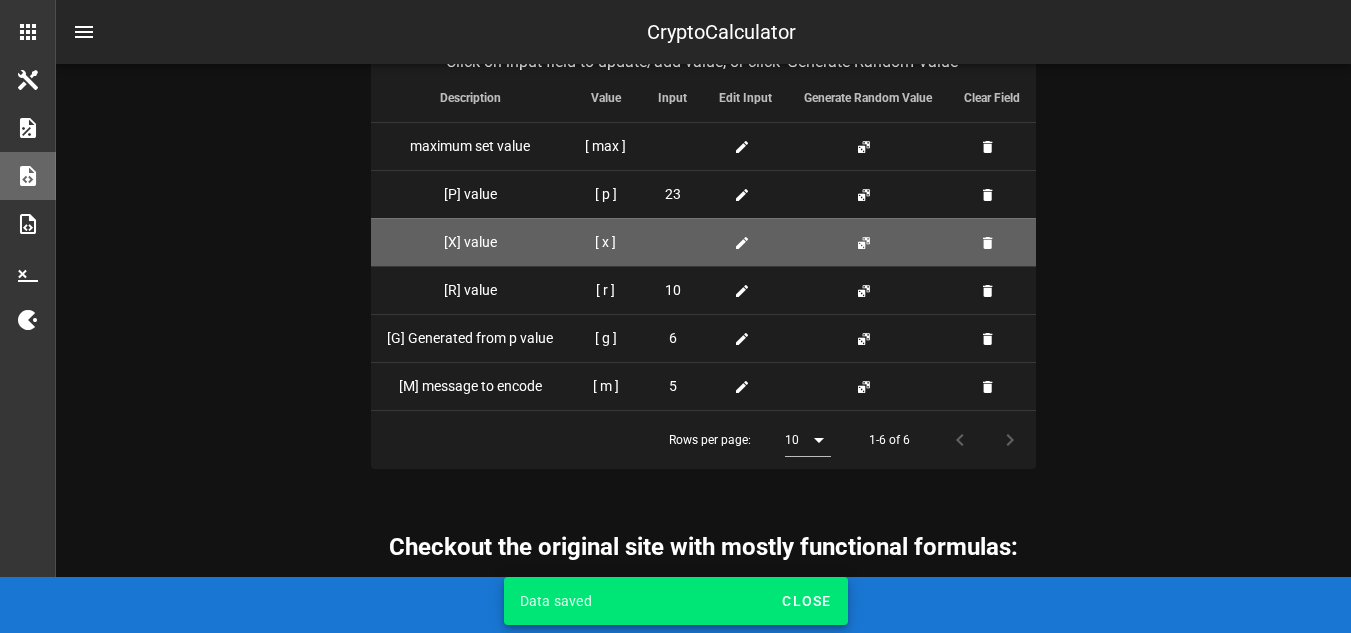 click at bounding box center (742, 243) 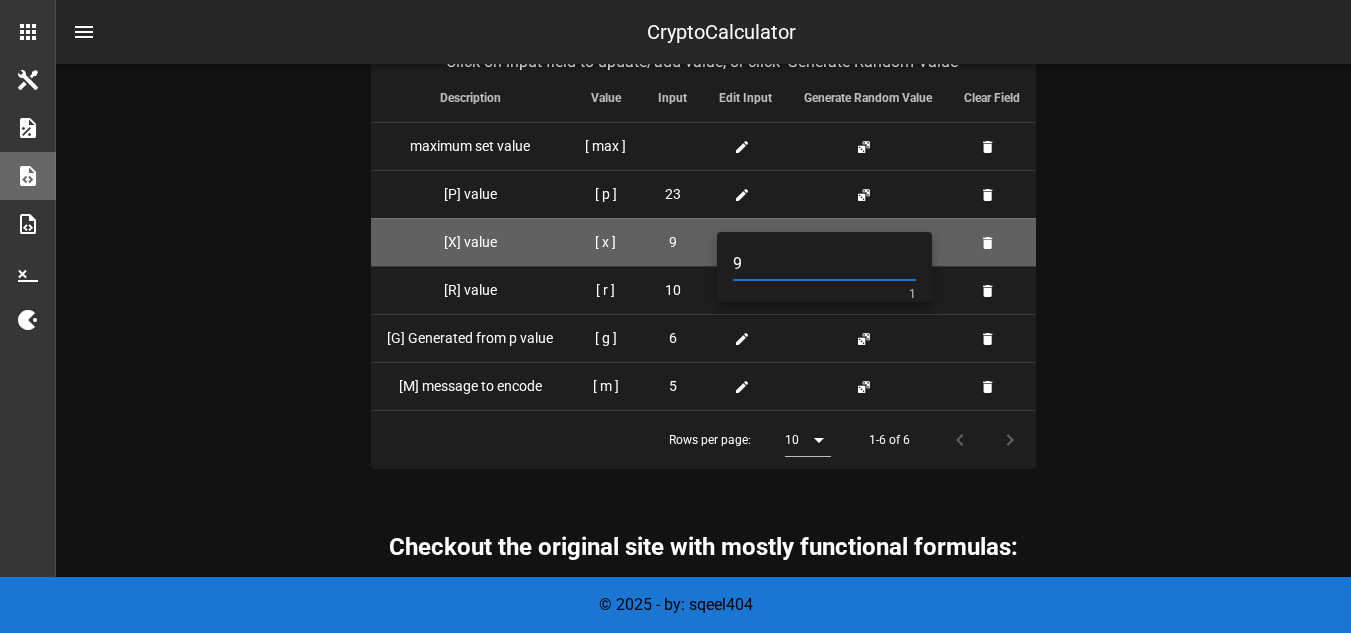 type on "9" 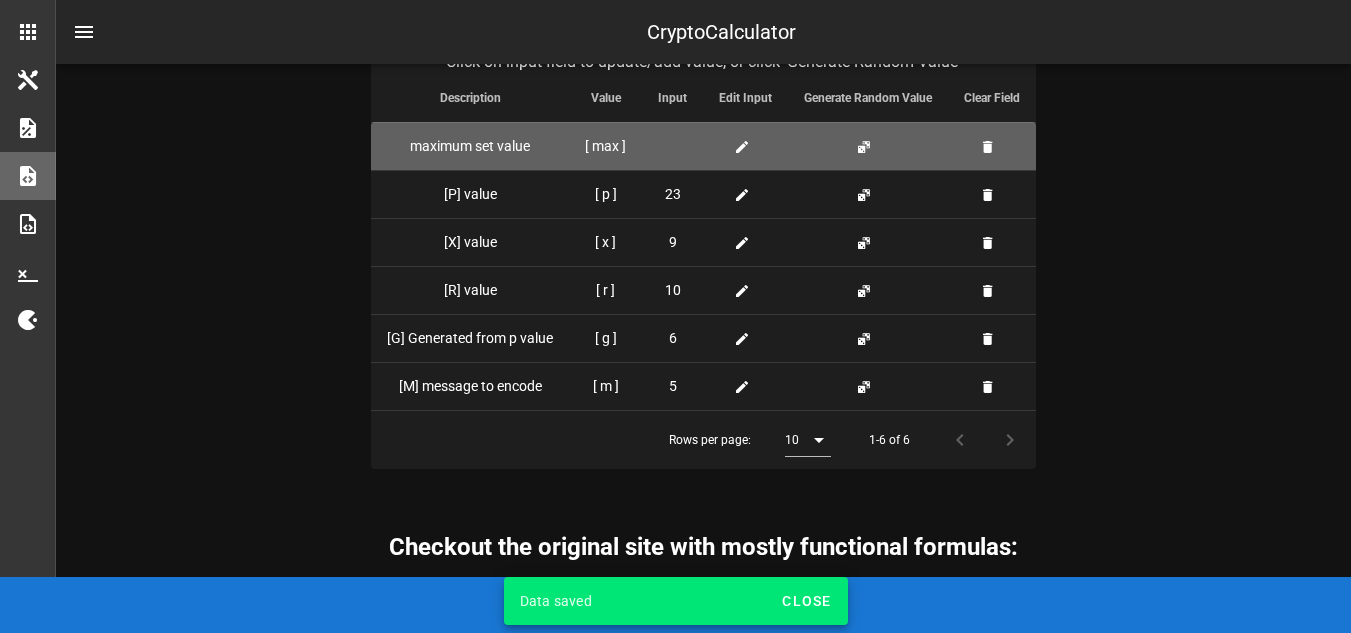 click at bounding box center [745, 146] 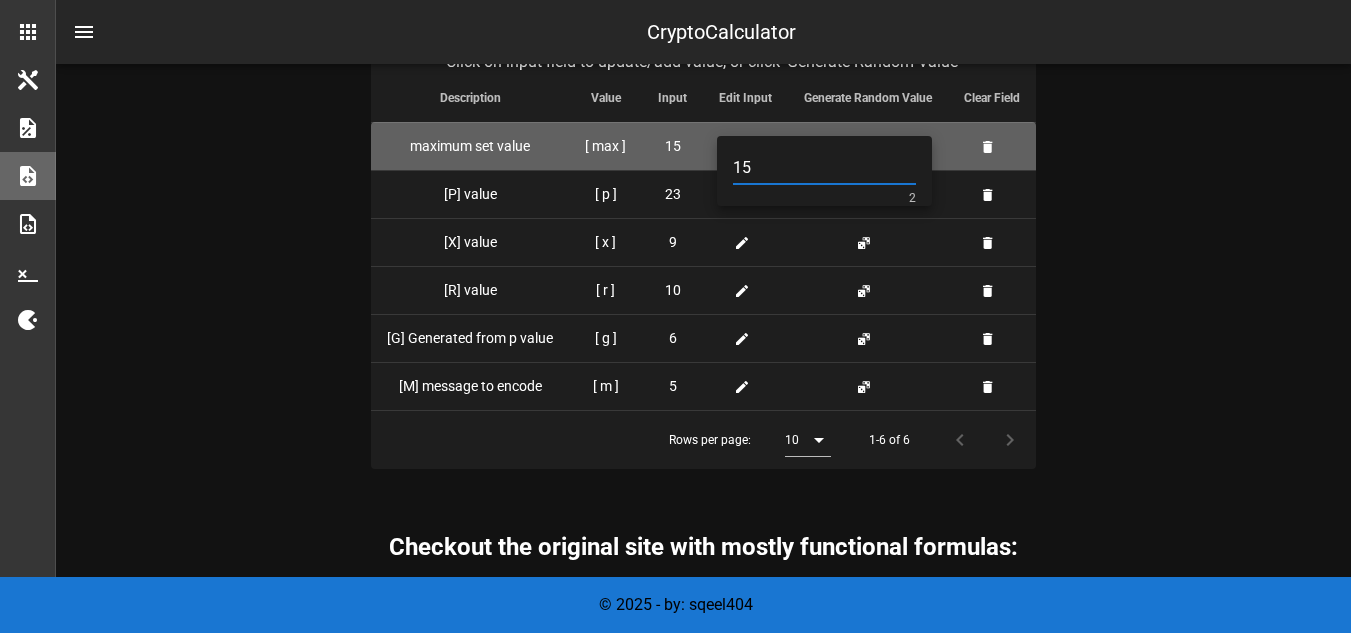 type on "15" 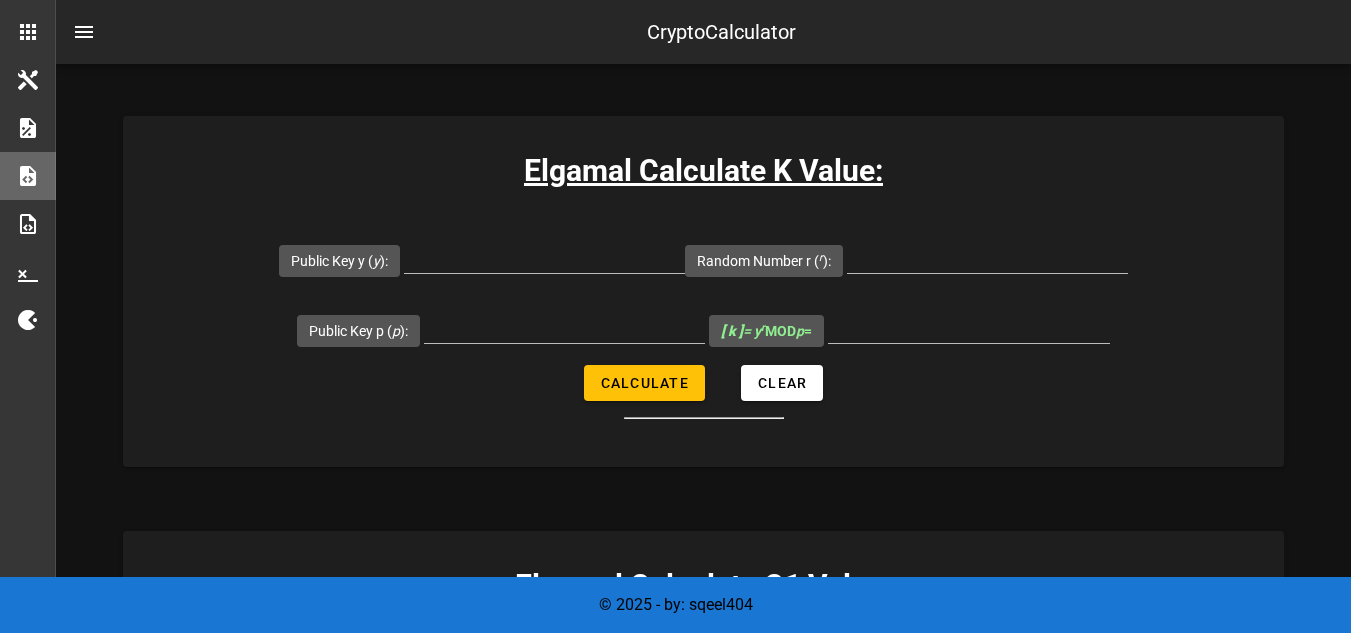 scroll, scrollTop: 800, scrollLeft: 0, axis: vertical 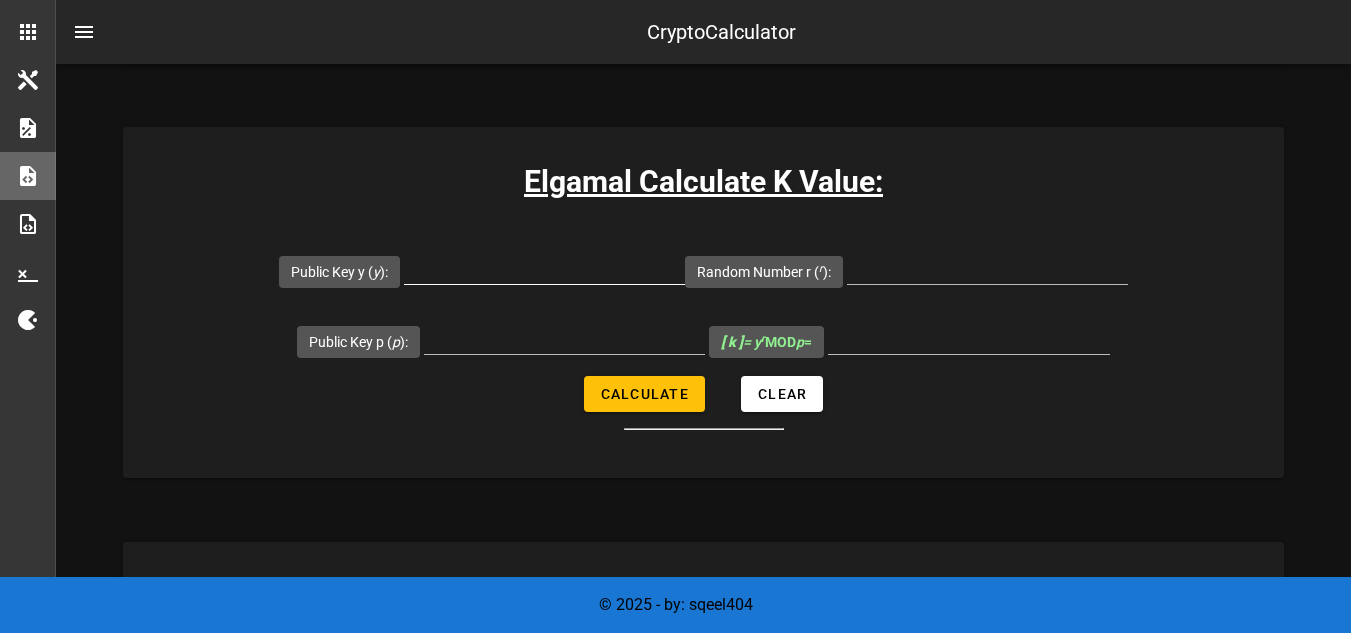 click on "Public Key y (  y  ):" at bounding box center [544, 268] 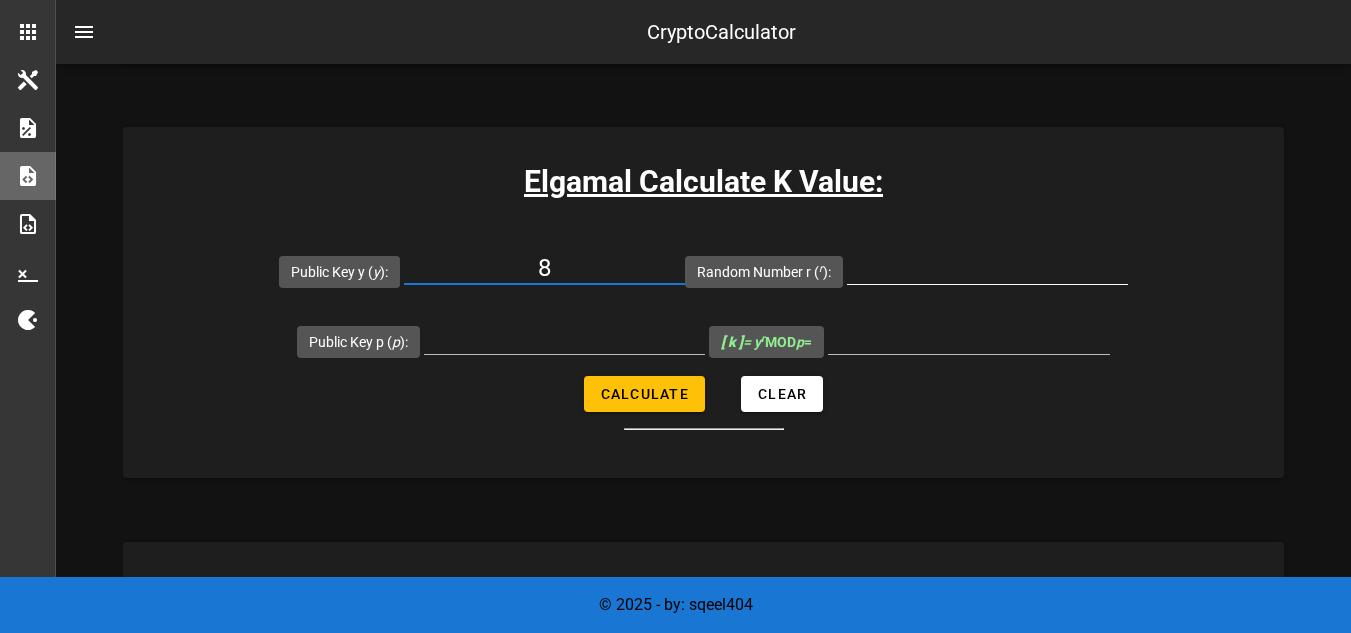 type on "8" 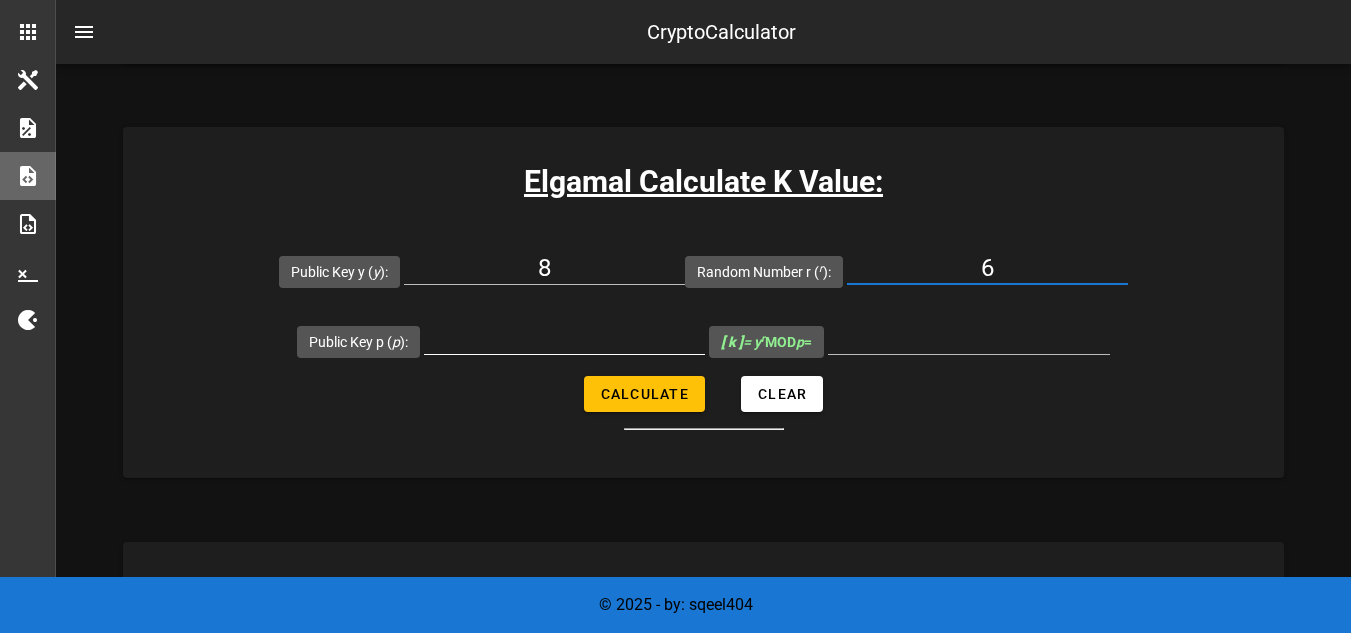 type on "6" 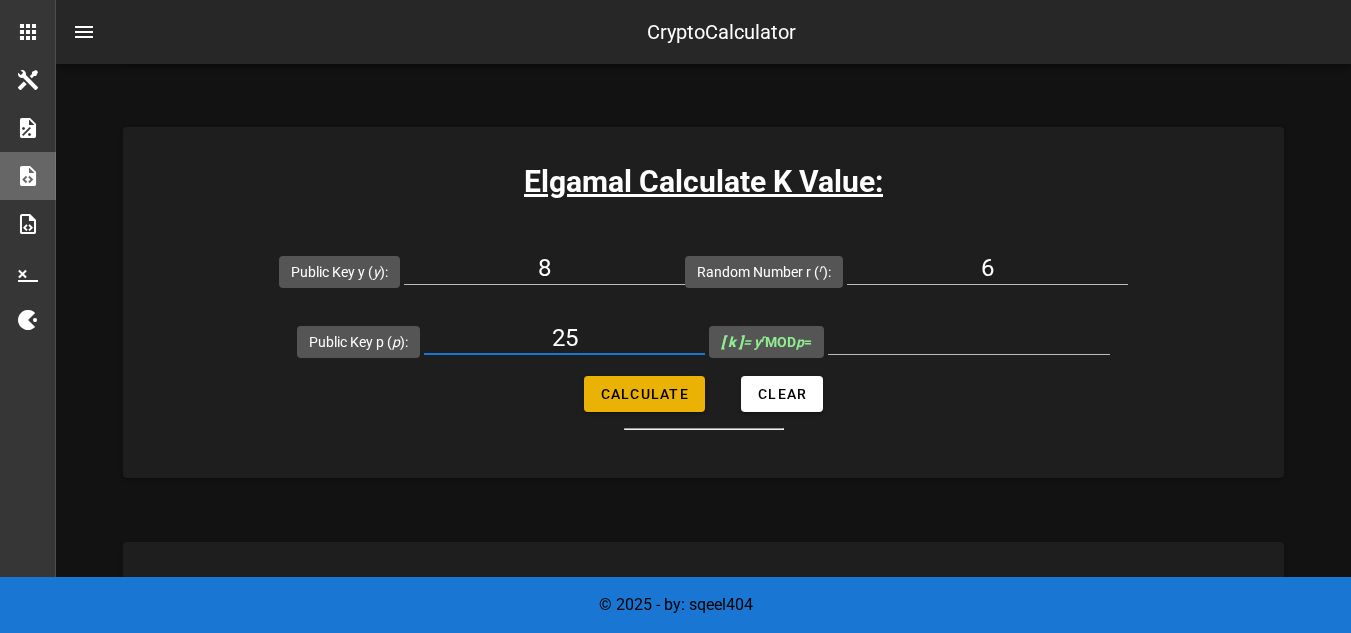 type on "25" 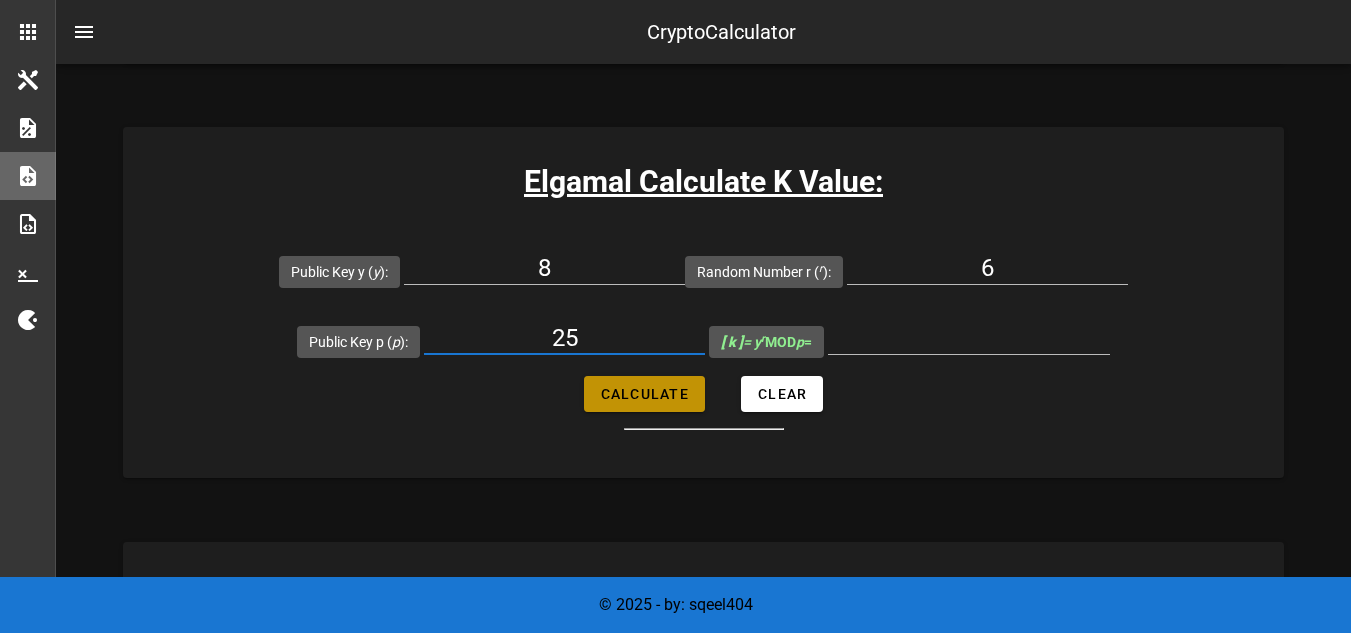 click on "Calculate" at bounding box center (644, 394) 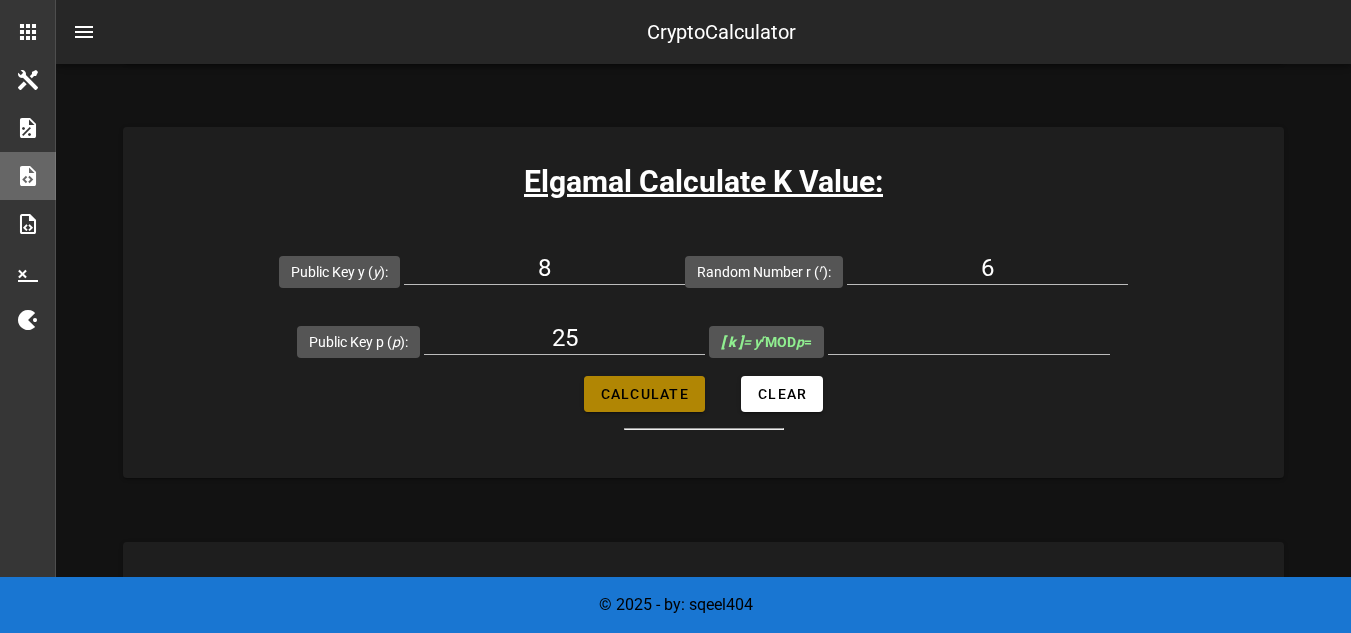 type on "19" 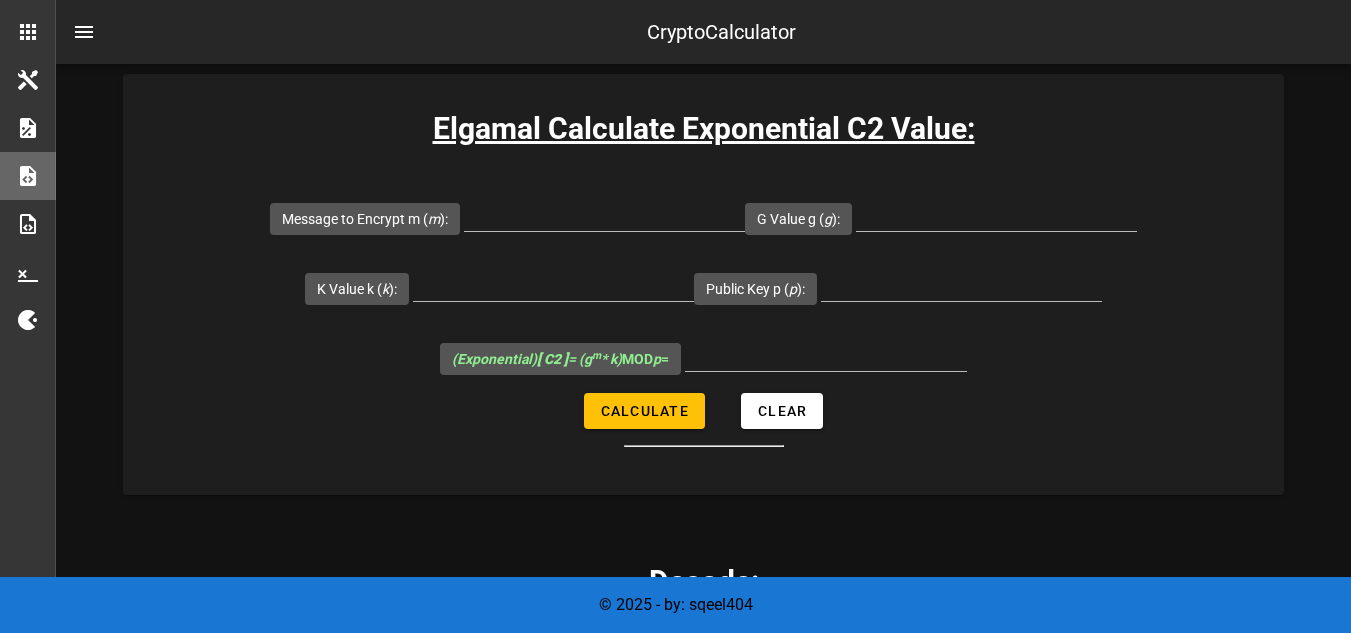 scroll, scrollTop: 2200, scrollLeft: 0, axis: vertical 